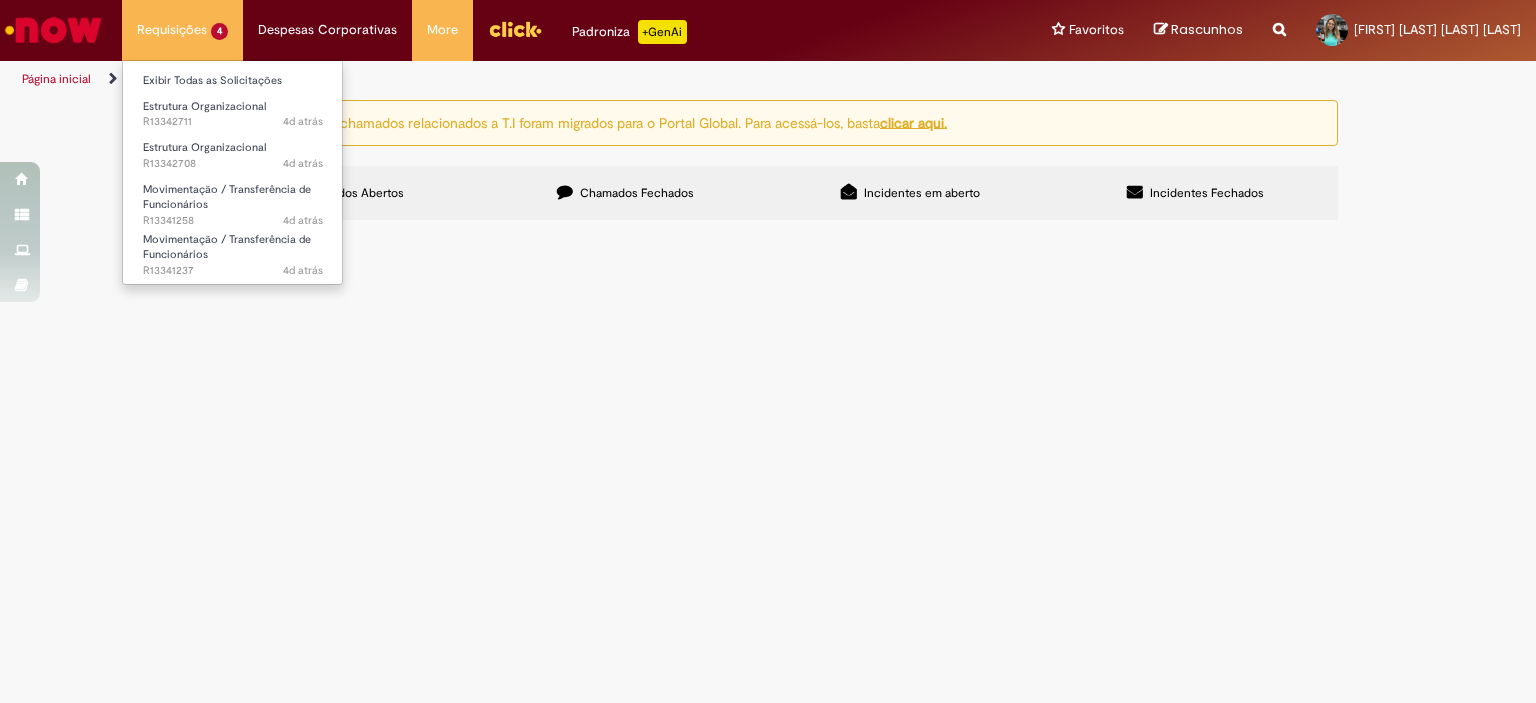 scroll, scrollTop: 0, scrollLeft: 0, axis: both 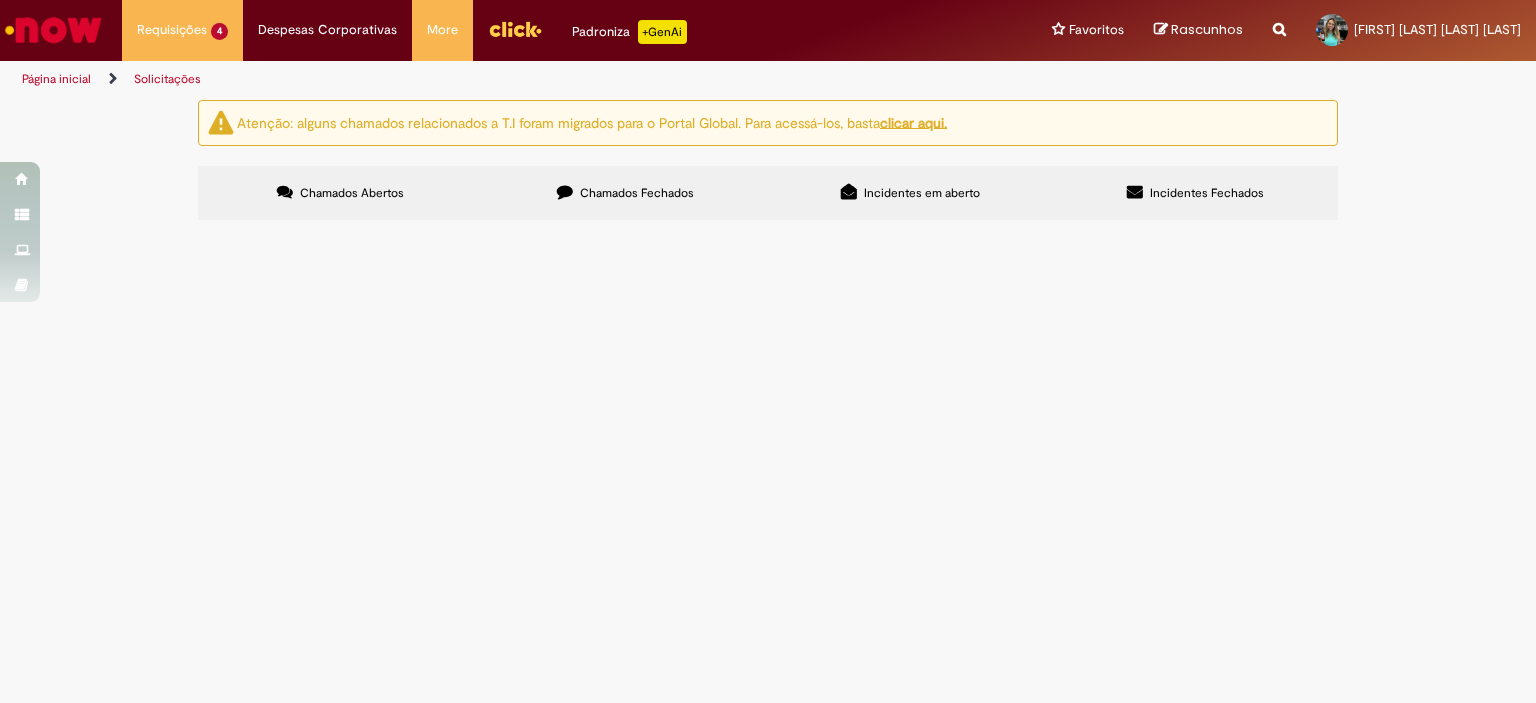 click at bounding box center (53, 30) 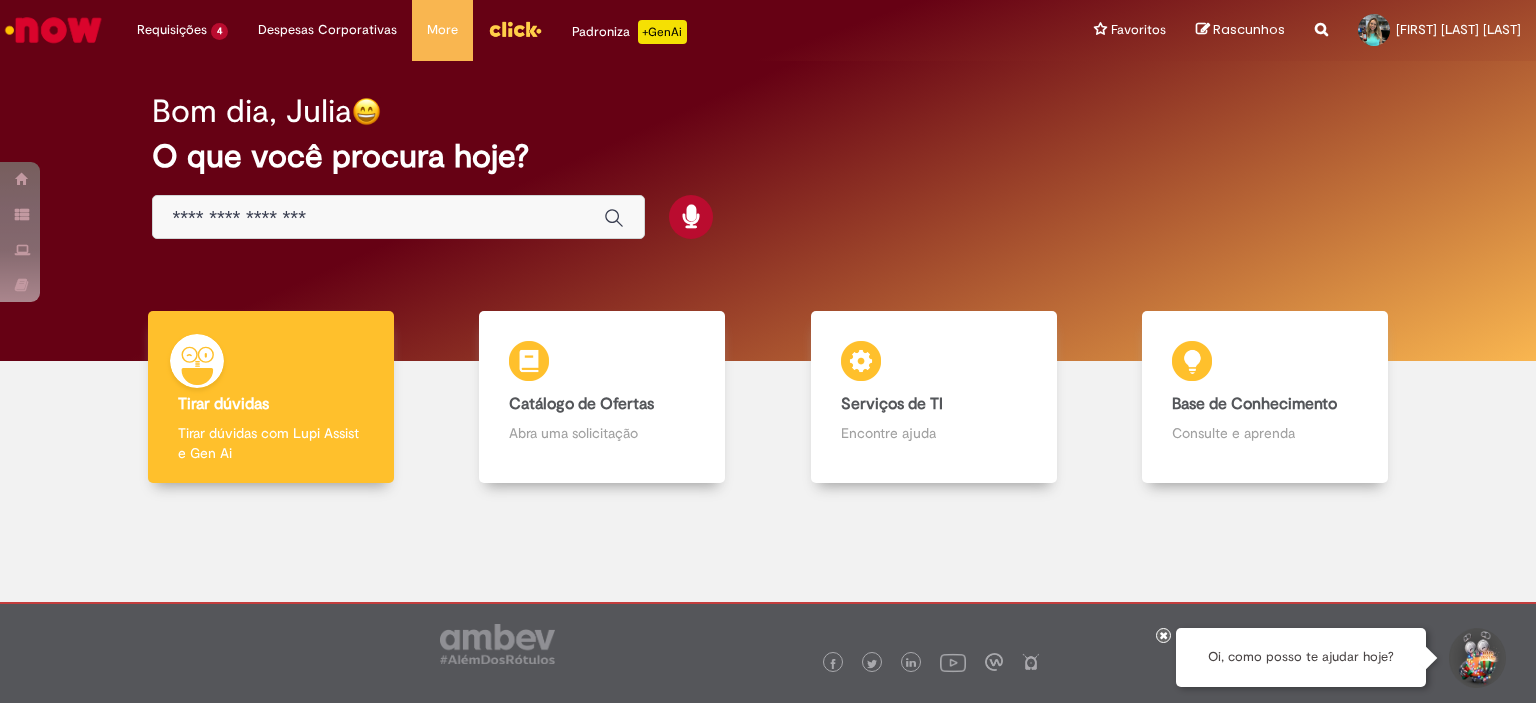 scroll, scrollTop: 0, scrollLeft: 0, axis: both 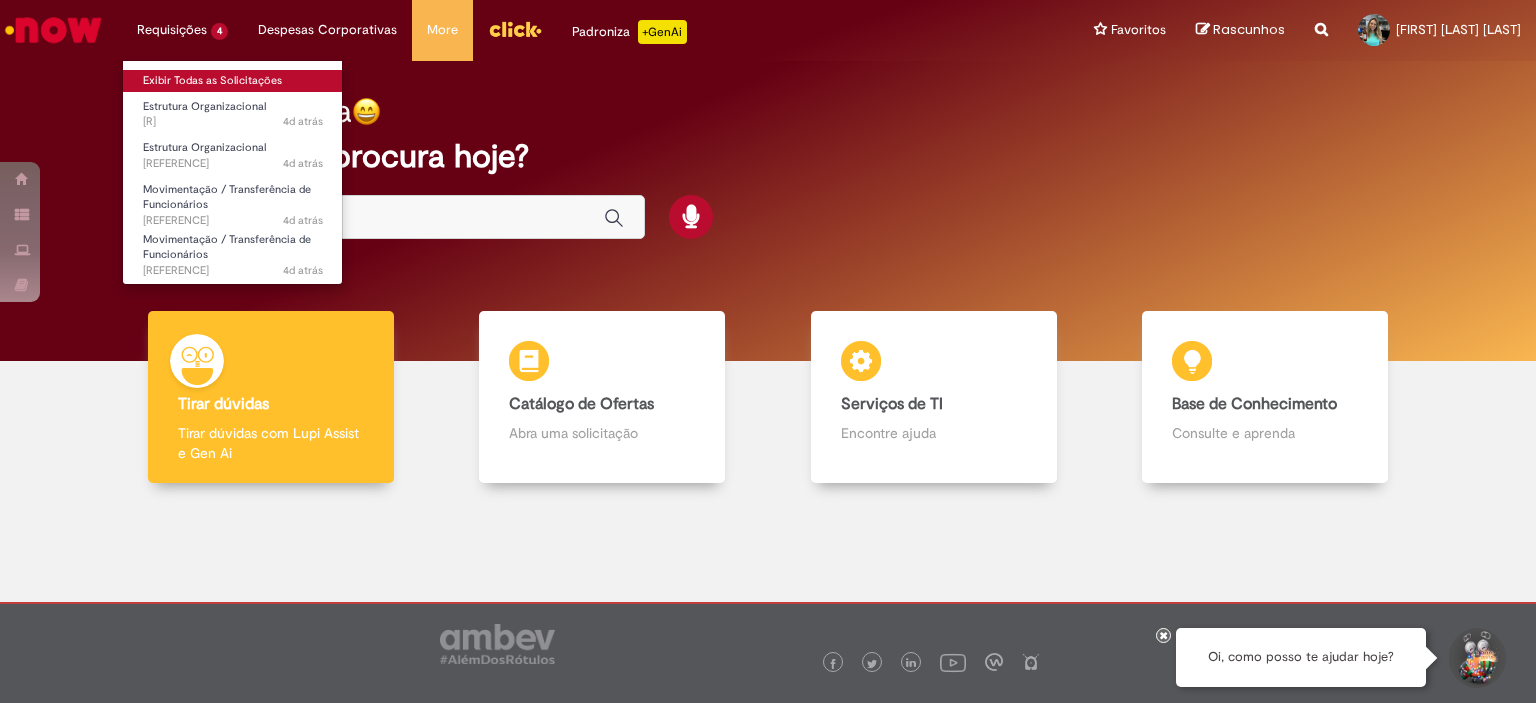 drag, startPoint x: 204, startPoint y: 83, endPoint x: 250, endPoint y: 83, distance: 46 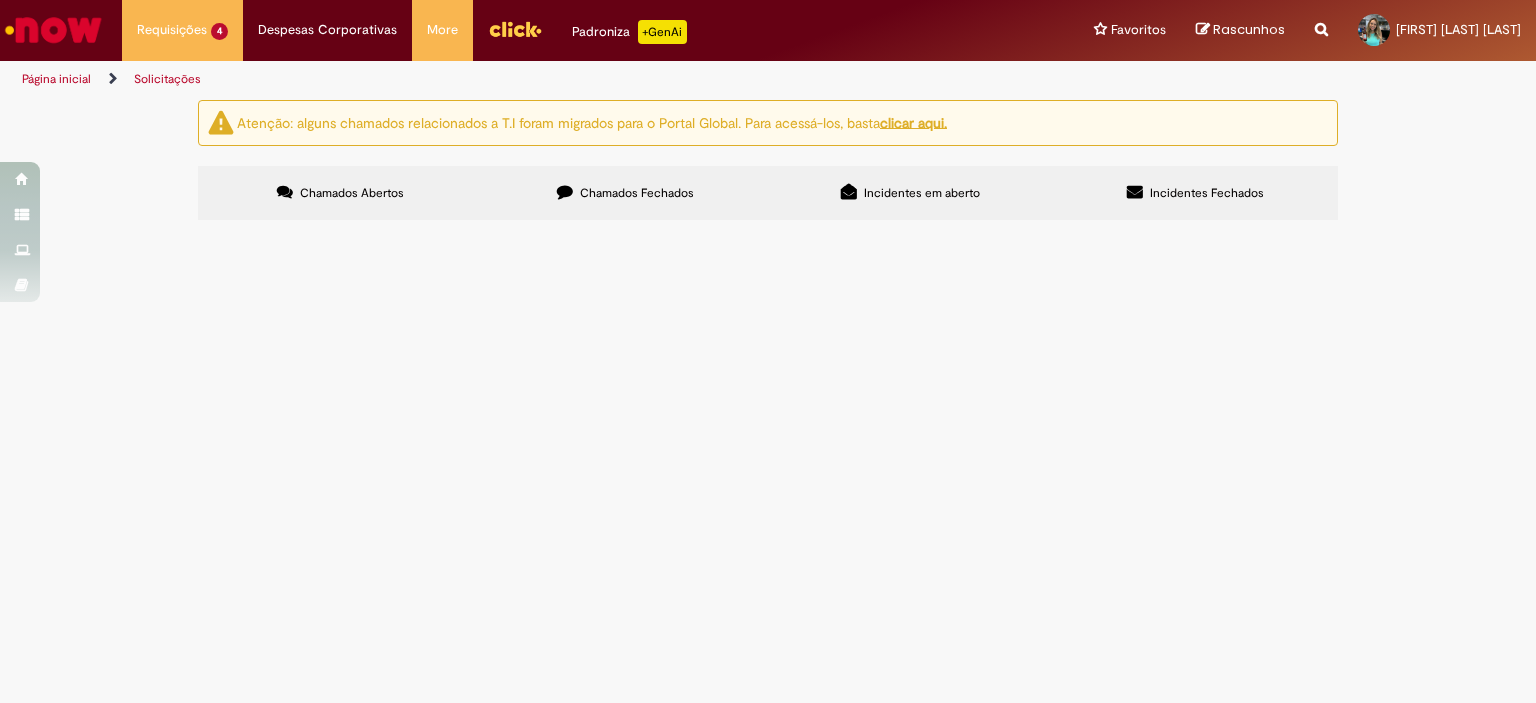 click on "Bom dia! Tudo bem?
Precisamos fazer a movimentação do [FIRST] [LAST] cargo de Analista de Qualidade da área de Packaging Supervisor pois esse cargo não deve estar mais na estrutura da cervejaria.
Podem fazer a movimentação, por favor. Obrigada!" at bounding box center (0, 0) 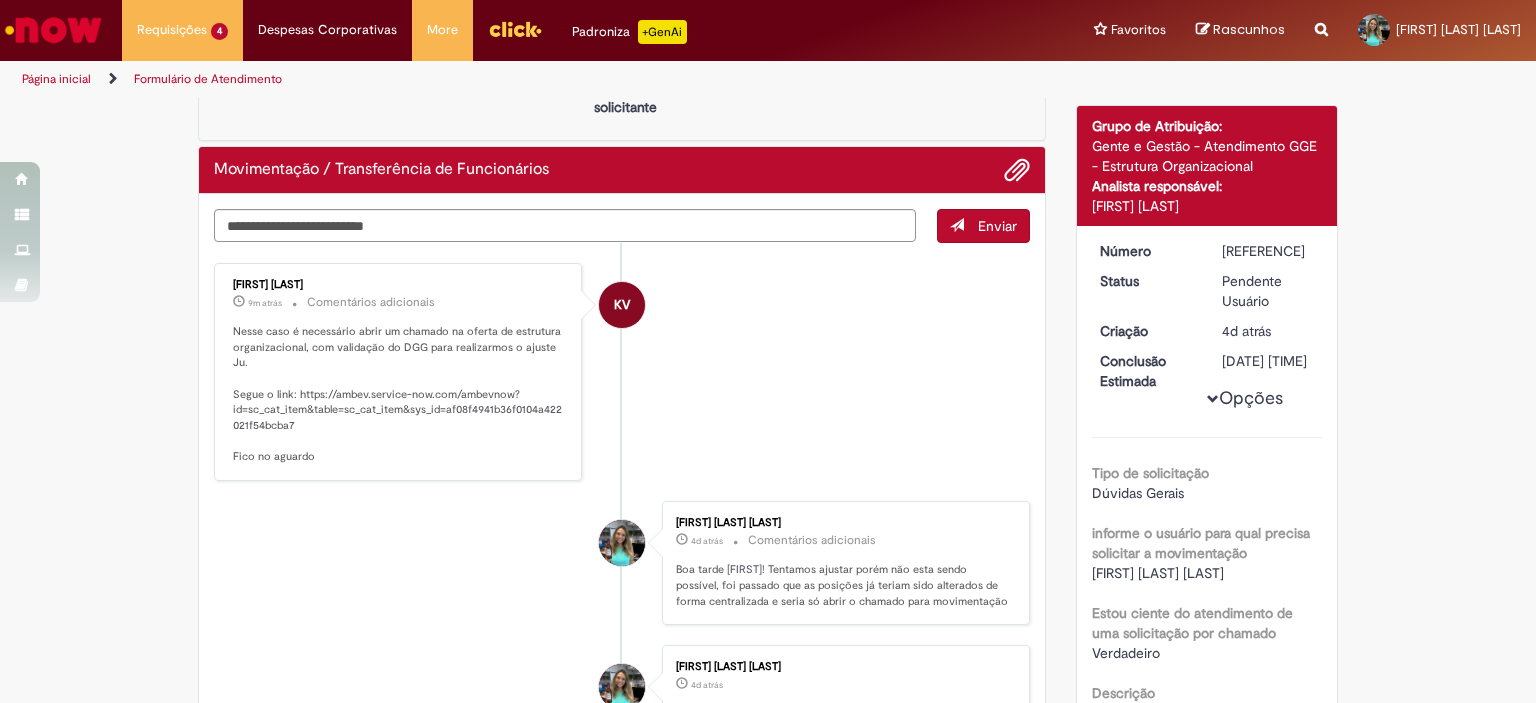scroll, scrollTop: 0, scrollLeft: 0, axis: both 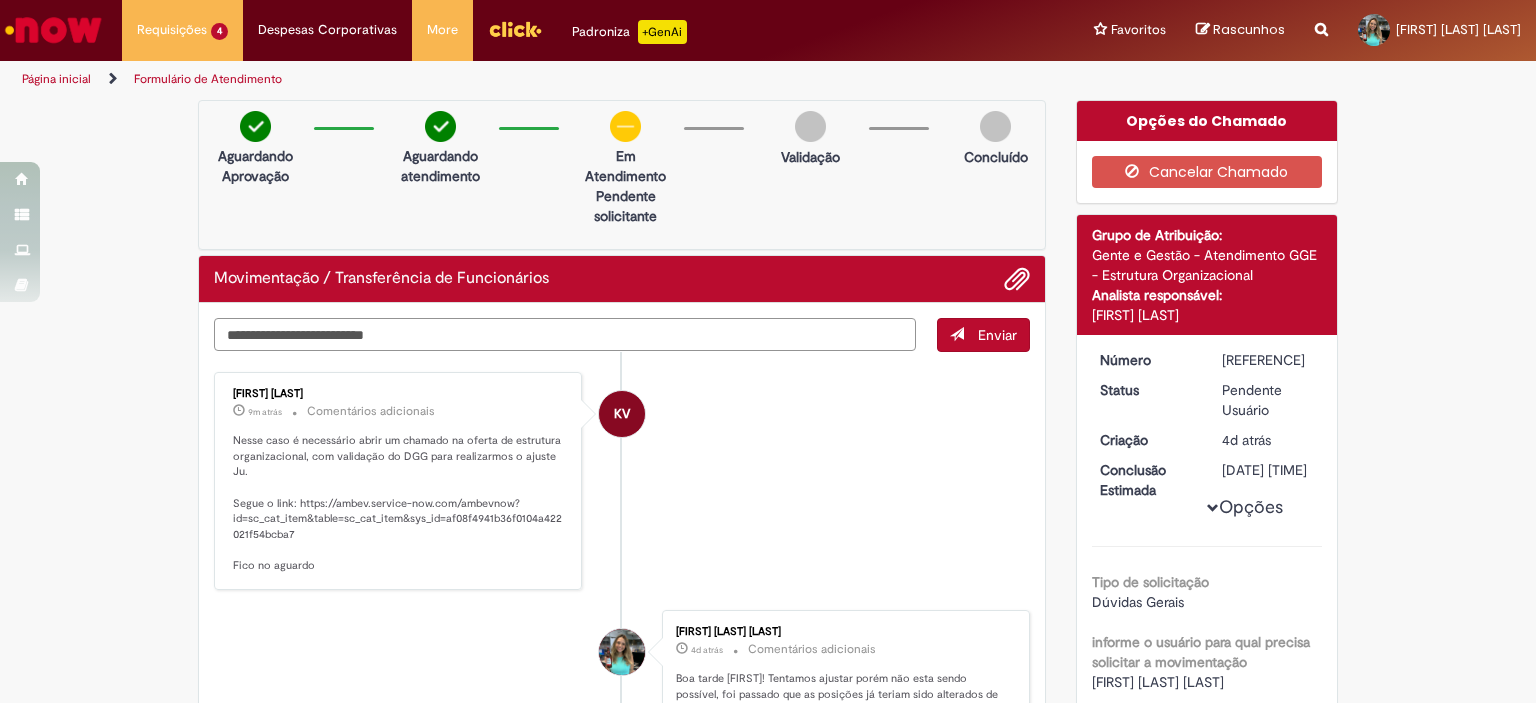 click at bounding box center [565, 335] 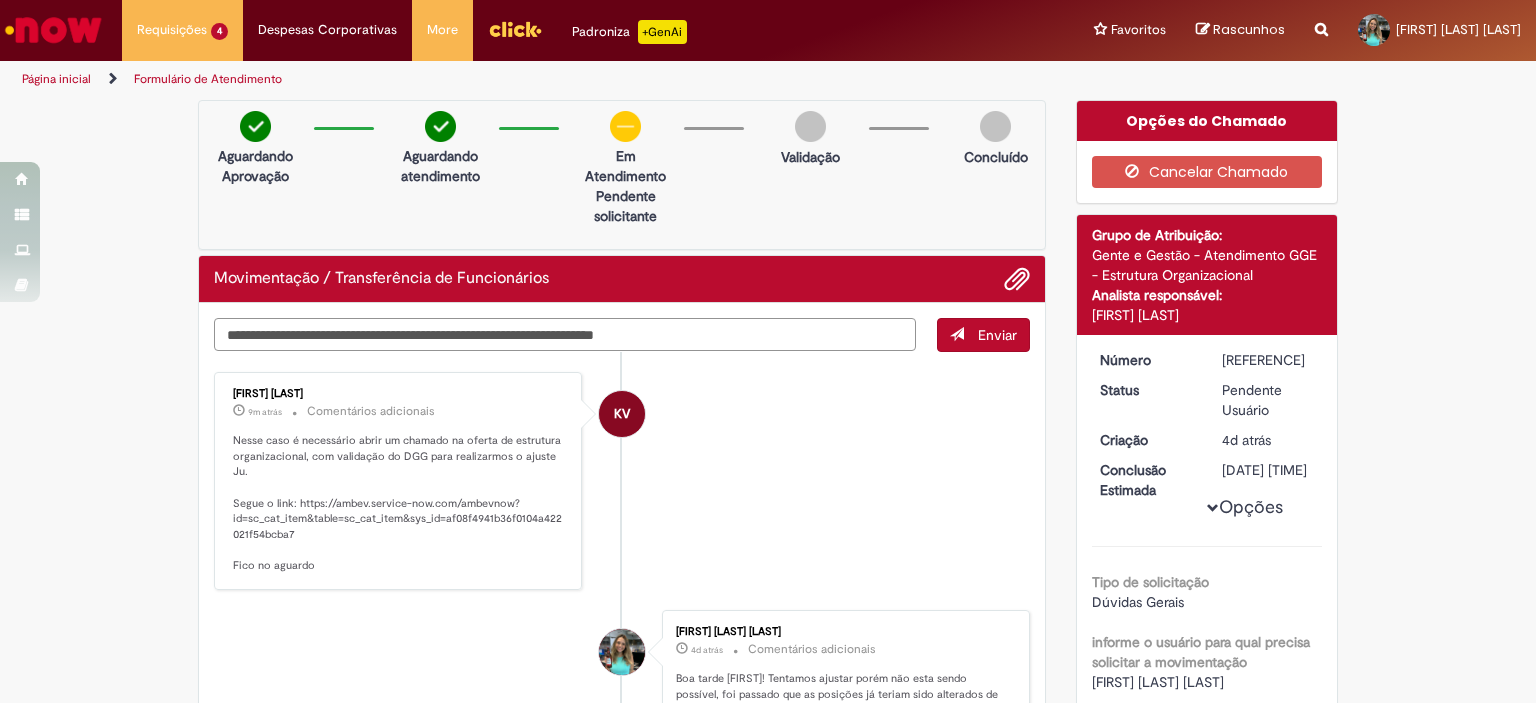 type on "**********" 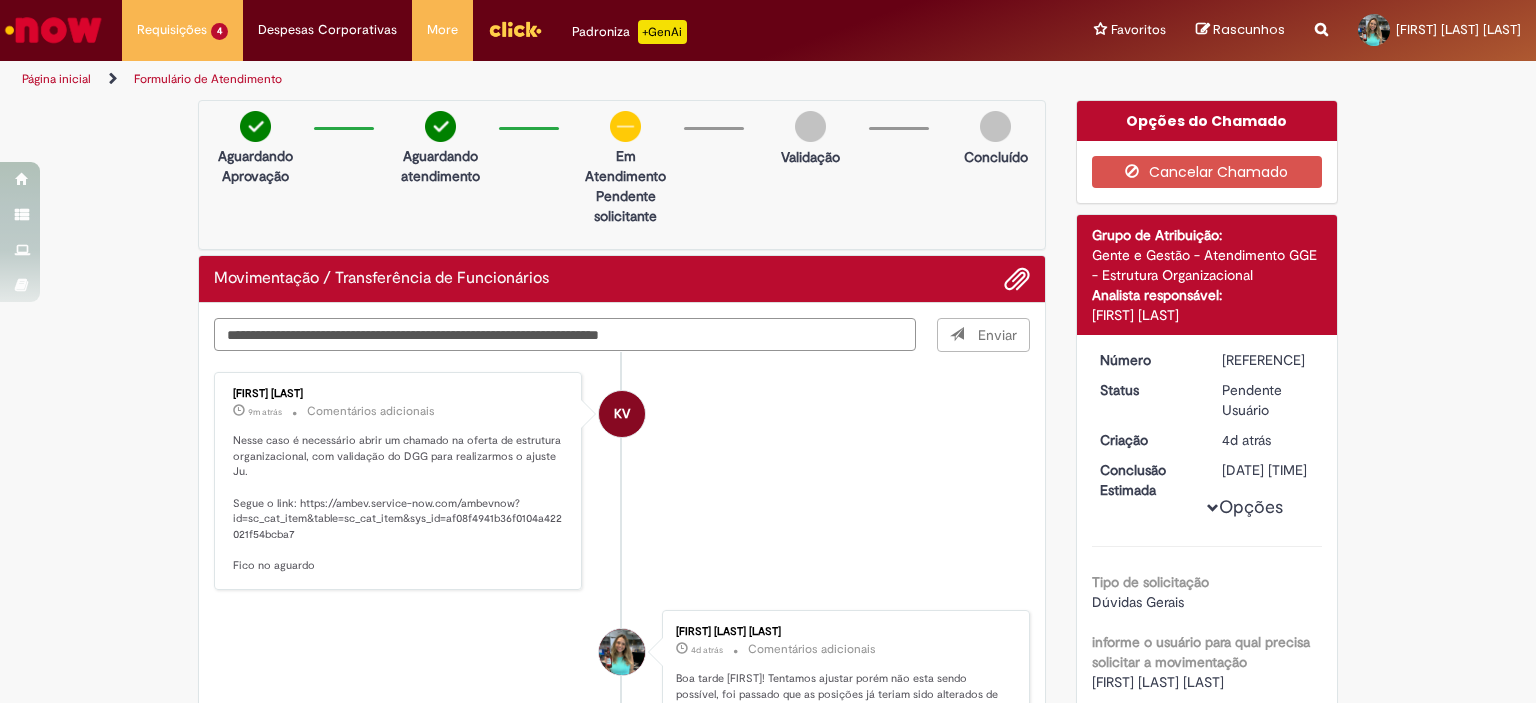 type 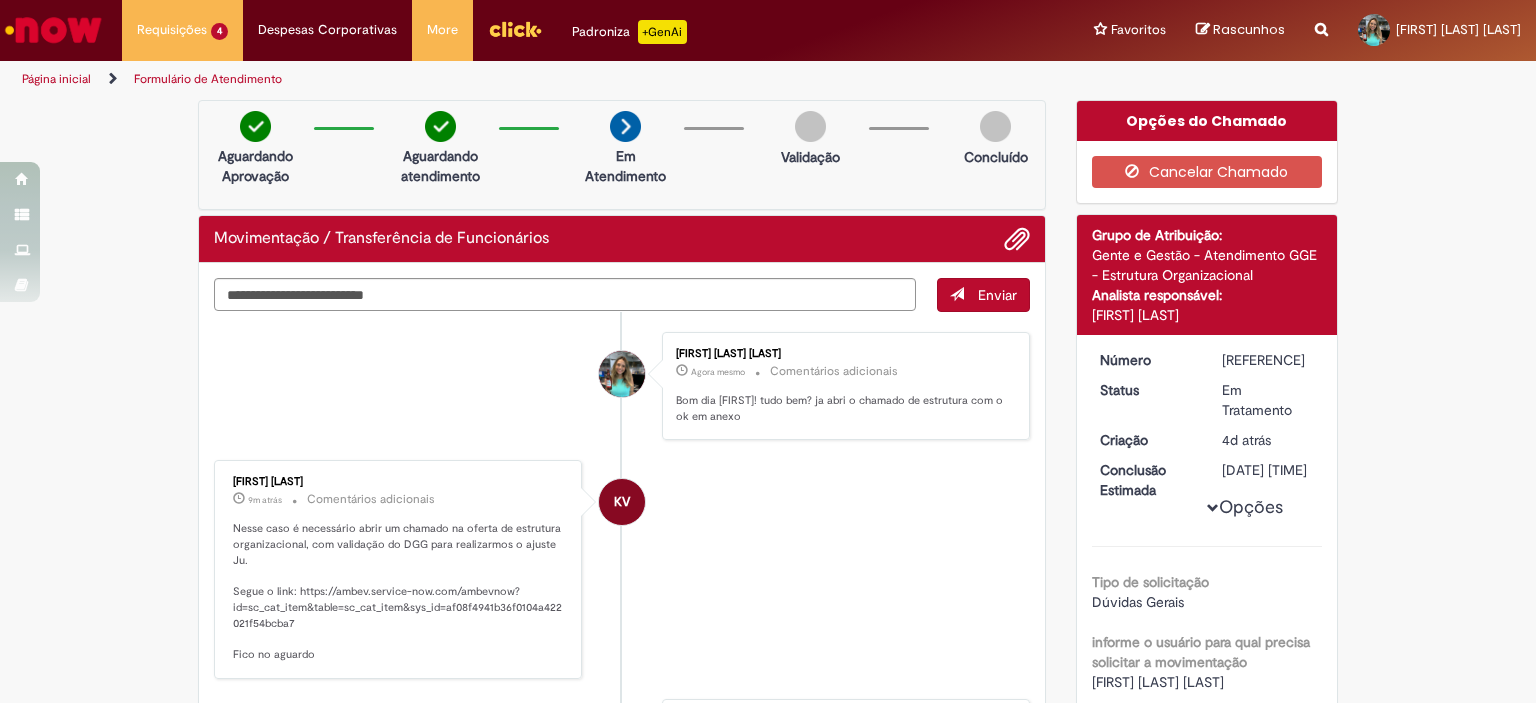 click at bounding box center [53, 30] 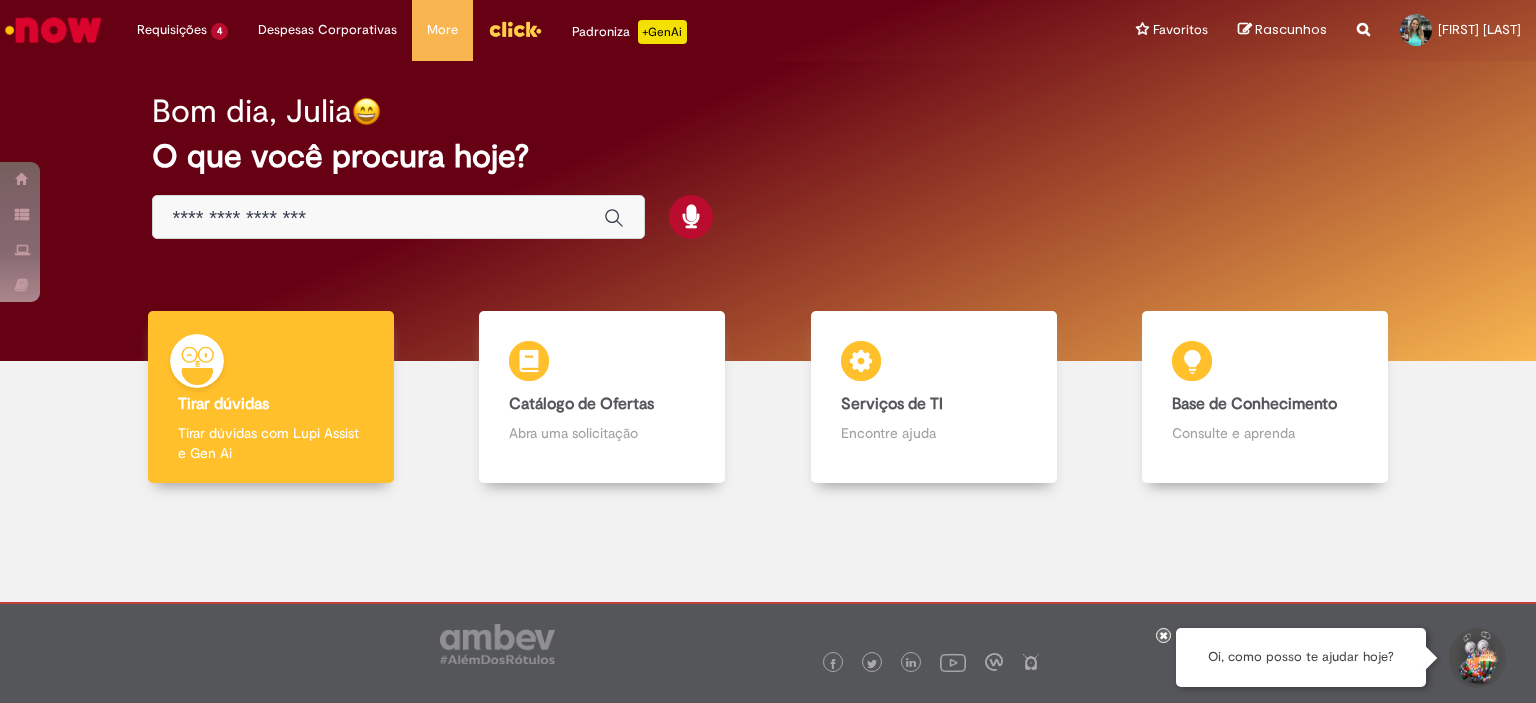 scroll, scrollTop: 0, scrollLeft: 0, axis: both 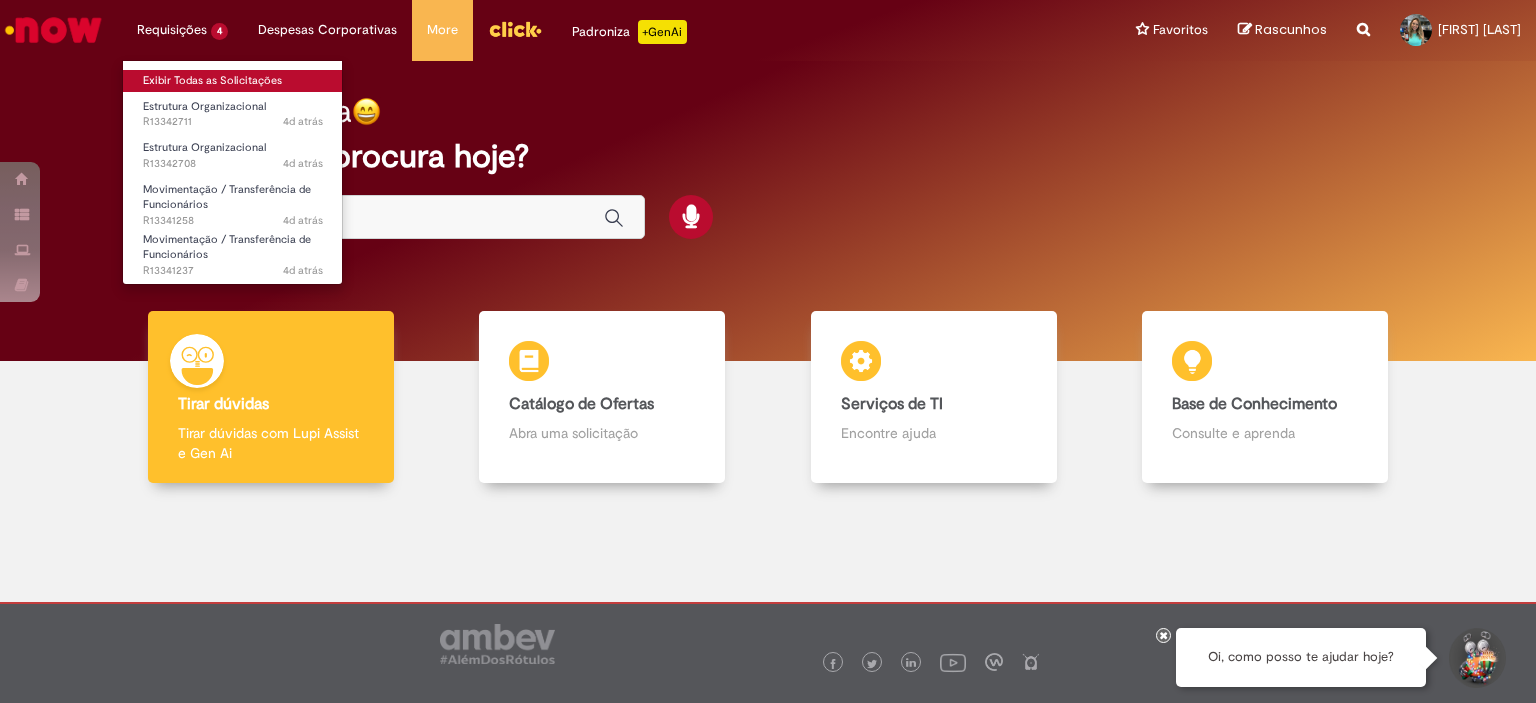 click on "Exibir Todas as Solicitações" at bounding box center (233, 81) 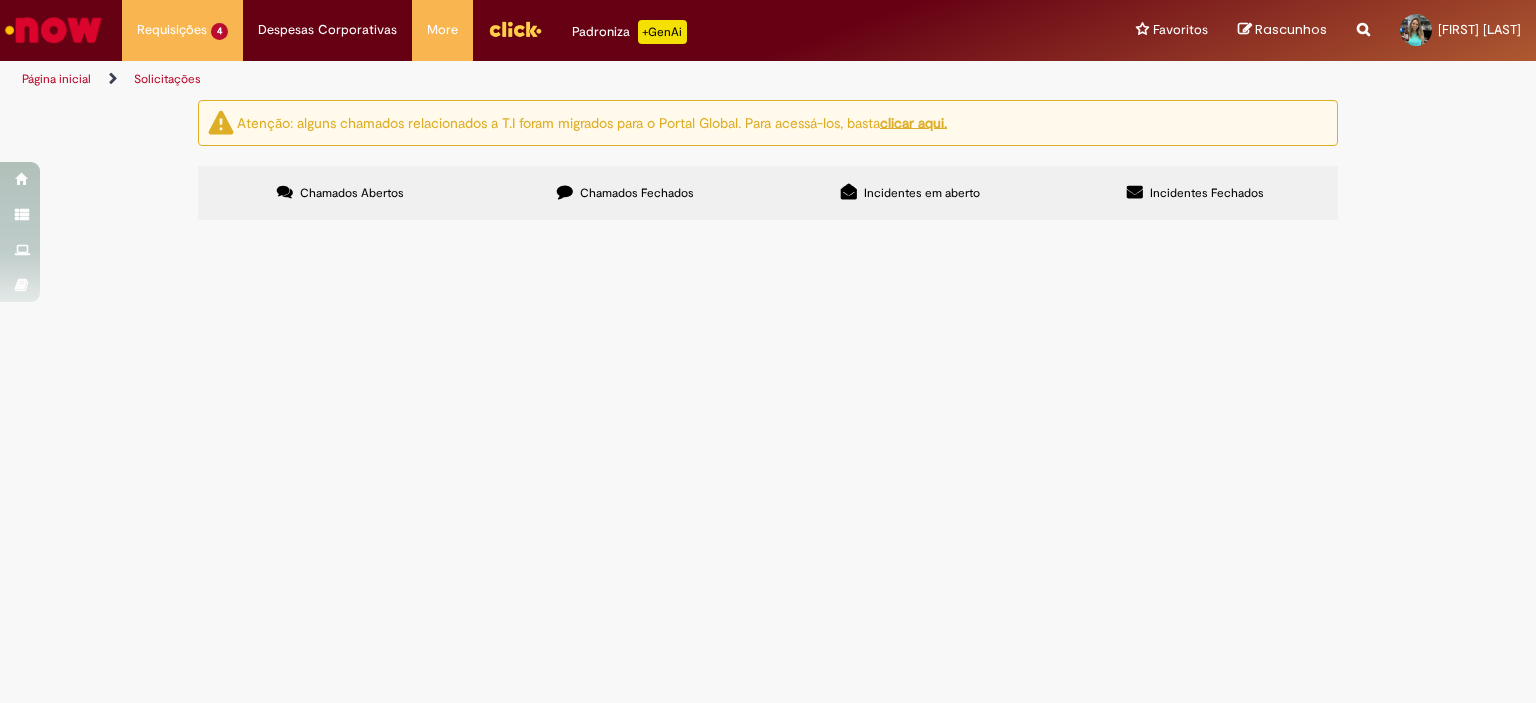 click on "Bom dia! Tudo bem?
Precisamos fazer a movimentação do [FIRST] [LAST] do cargo de Analista de Custos da área de Processo para Supervisor pois esse cargo não deve estar mais na estrutura da cervejaria.
Podem fazer a movimentação, por favor. Obrigada!" at bounding box center [0, 0] 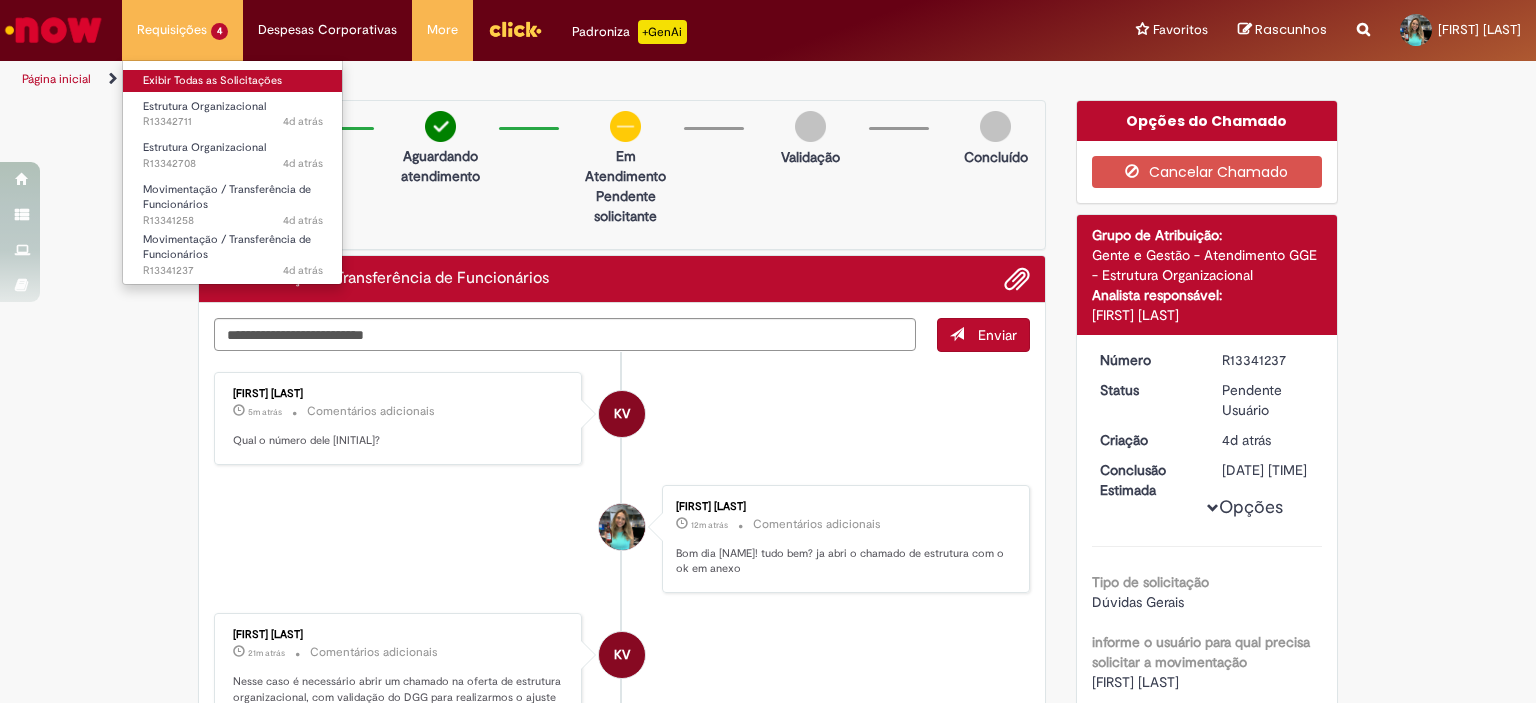 click on "Exibir Todas as Solicitações" at bounding box center [233, 81] 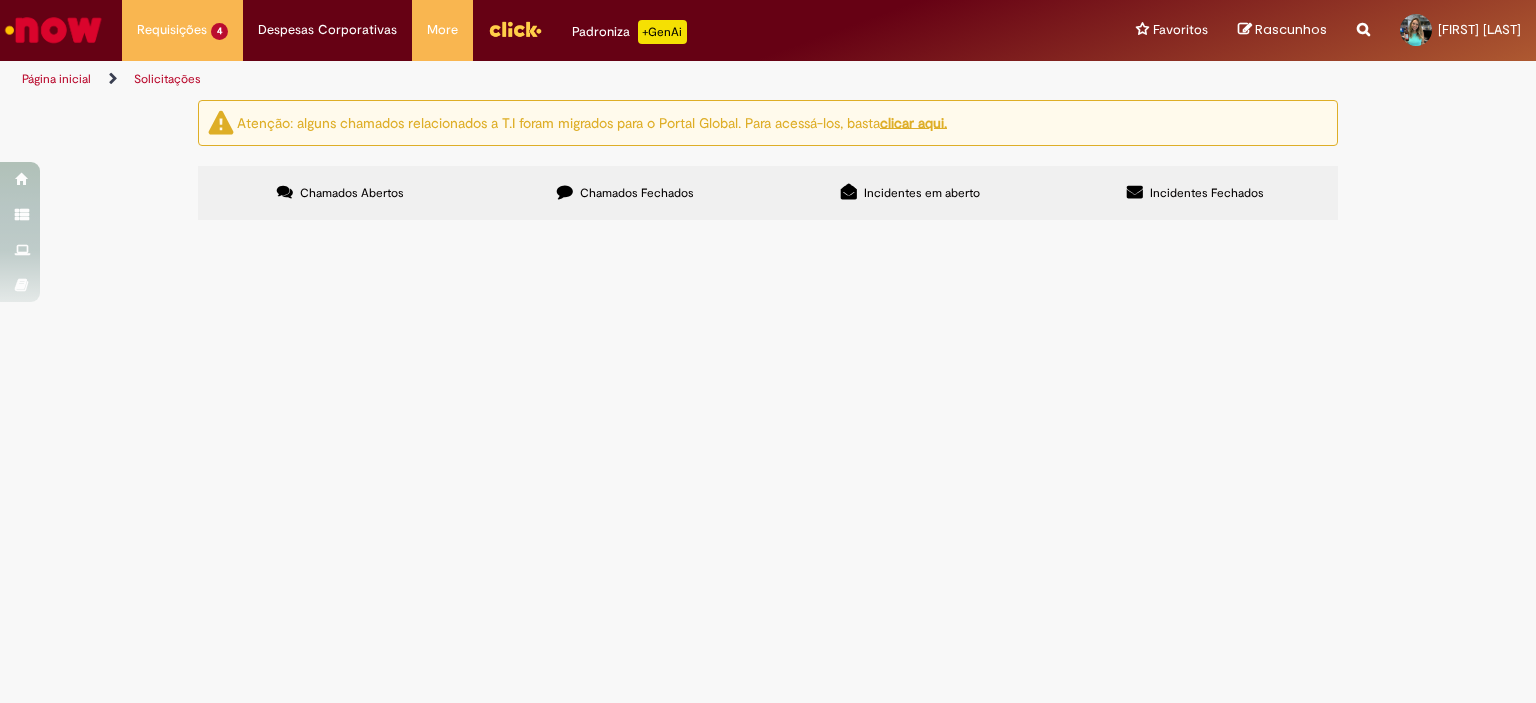 click on "Bom dia! Tudo bem?
Precisamos fazer a movimentação do [FIRST] [LAST] do cargo de Analista de Custos da área de Processo para Supervisor pois esse cargo não deve estar mais na estrutura da cervejaria.
Podem fazer a movimentação, por favor. Obrigada!" at bounding box center (0, 0) 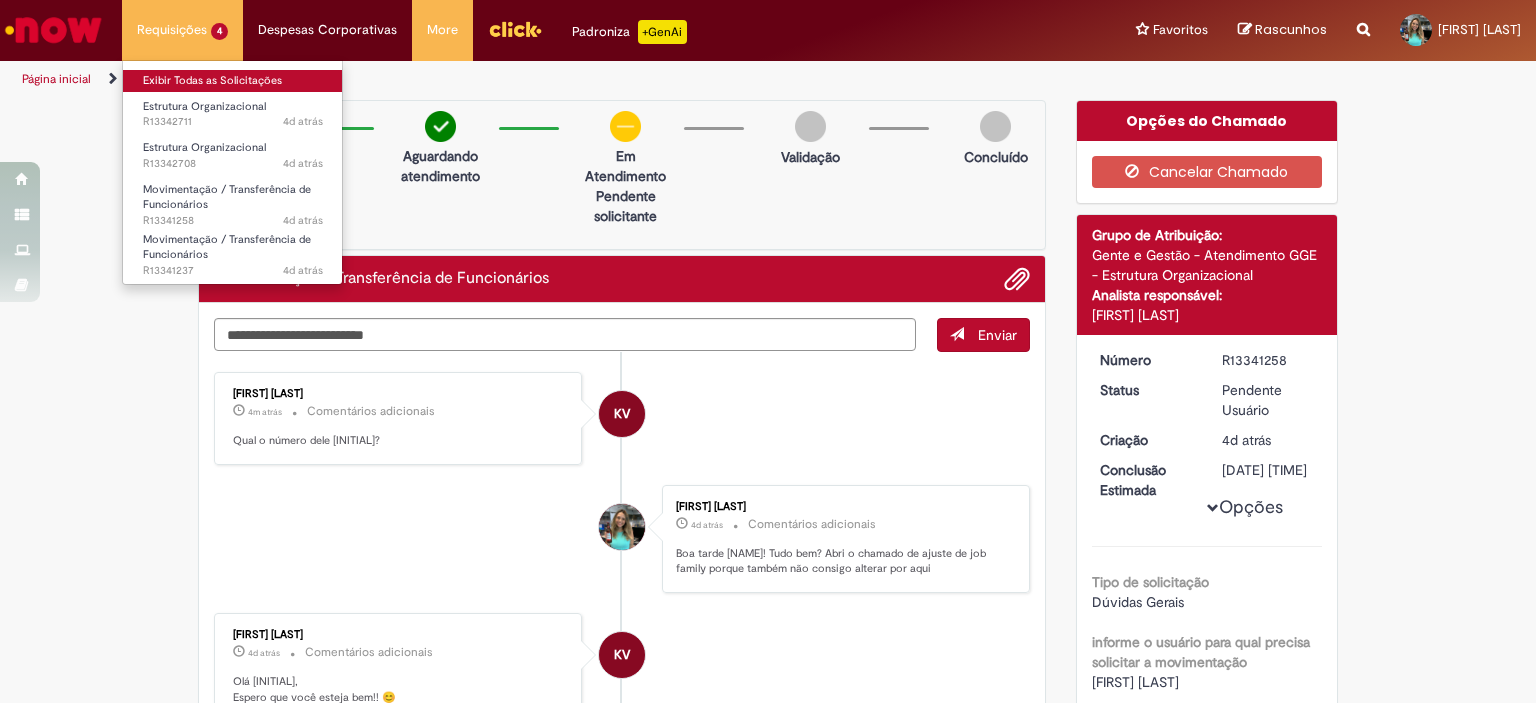 click on "Exibir Todas as Solicitações" at bounding box center [233, 81] 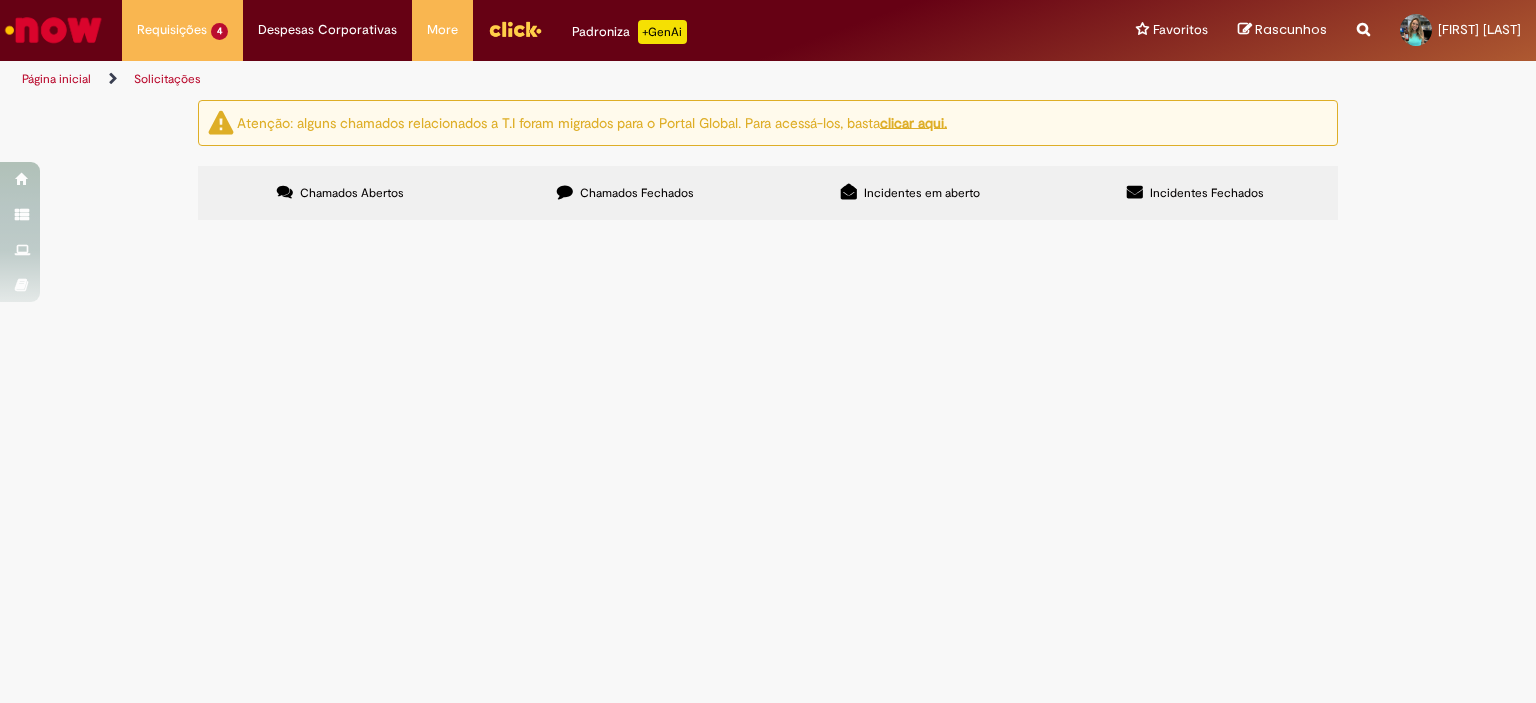 click on "Bom dia! Tudo bem?
Precisamos fazer a movimentação do [FIRST] [LAST] cargo de Analista de Qualidade da área de Packaging Supervisor pois esse cargo não deve estar mais na estrutura da cervejaria.
Podem fazer a movimentação, por favor. Obrigada!" at bounding box center (0, 0) 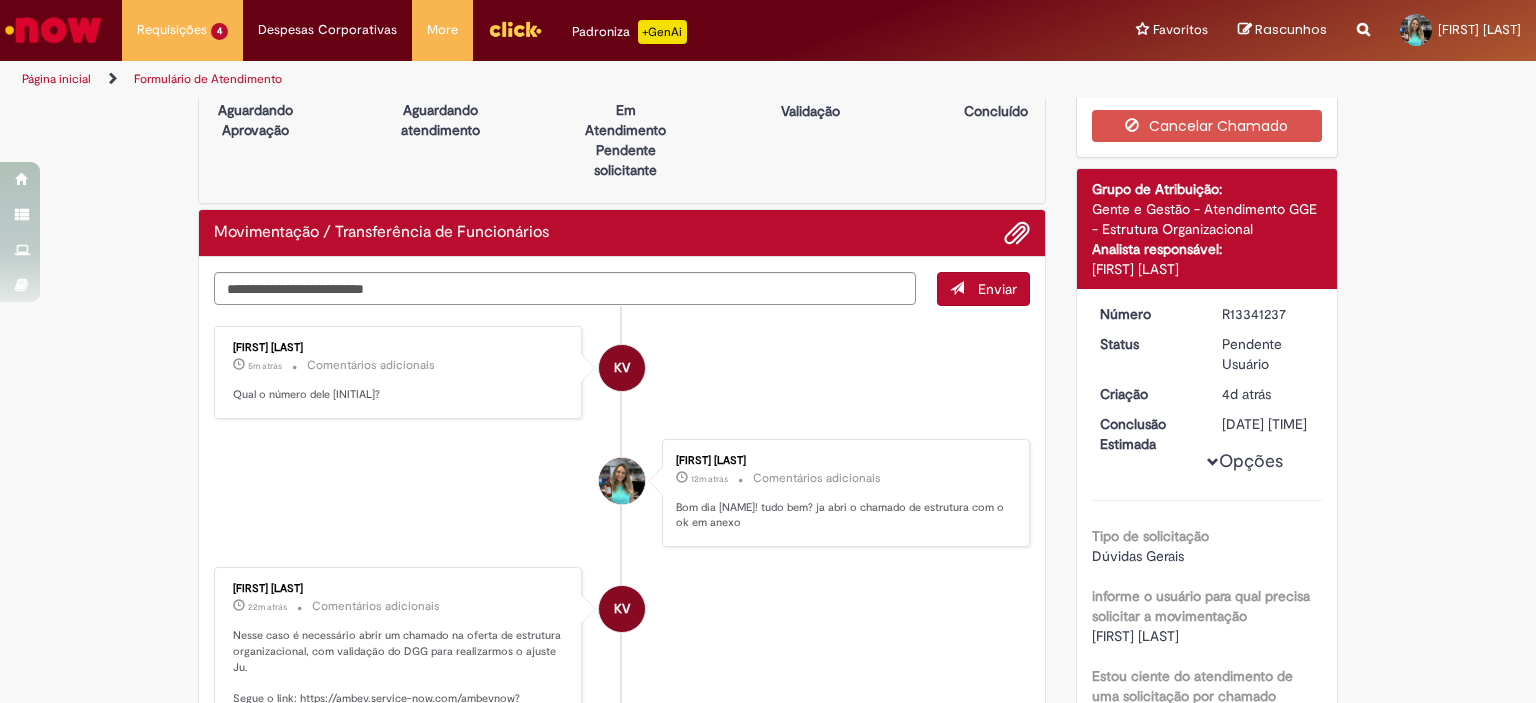 scroll, scrollTop: 0, scrollLeft: 0, axis: both 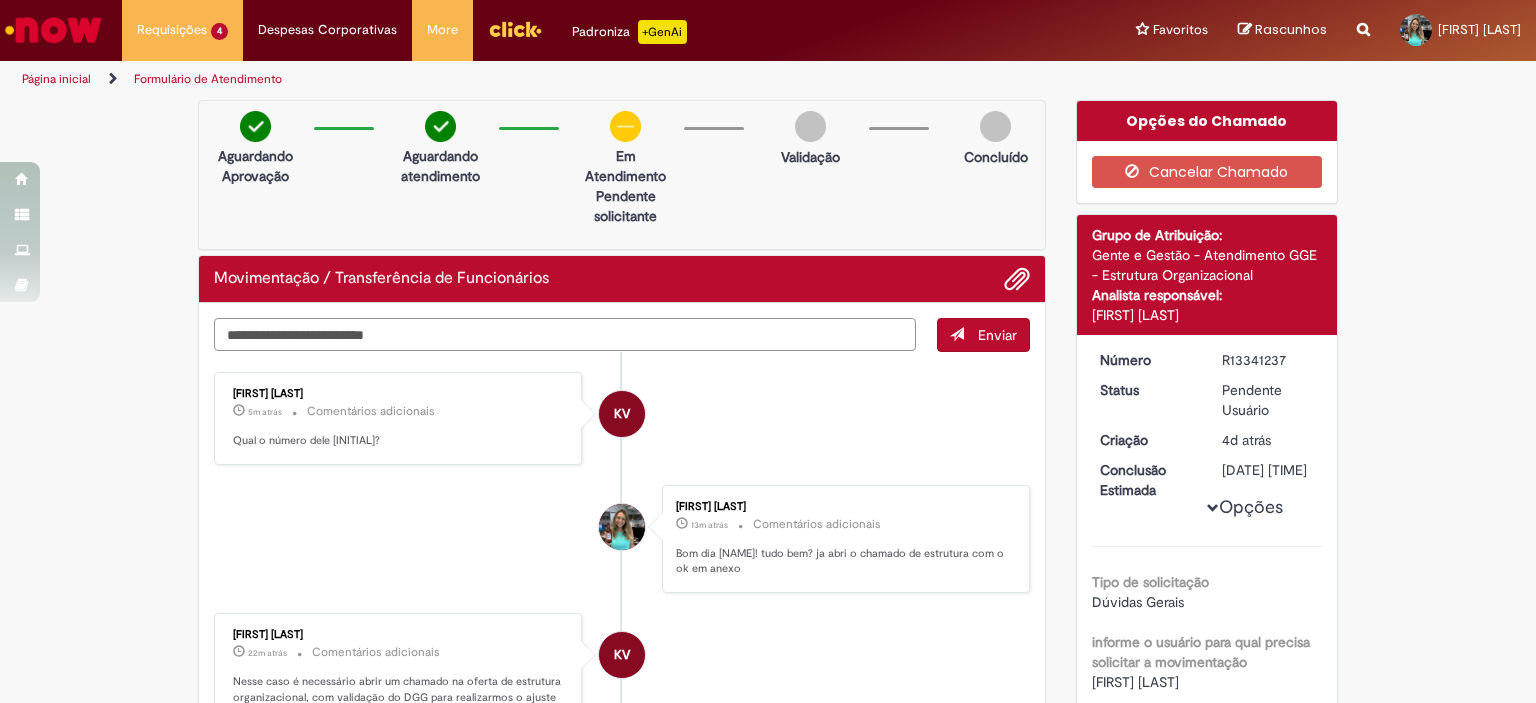 click at bounding box center [565, 335] 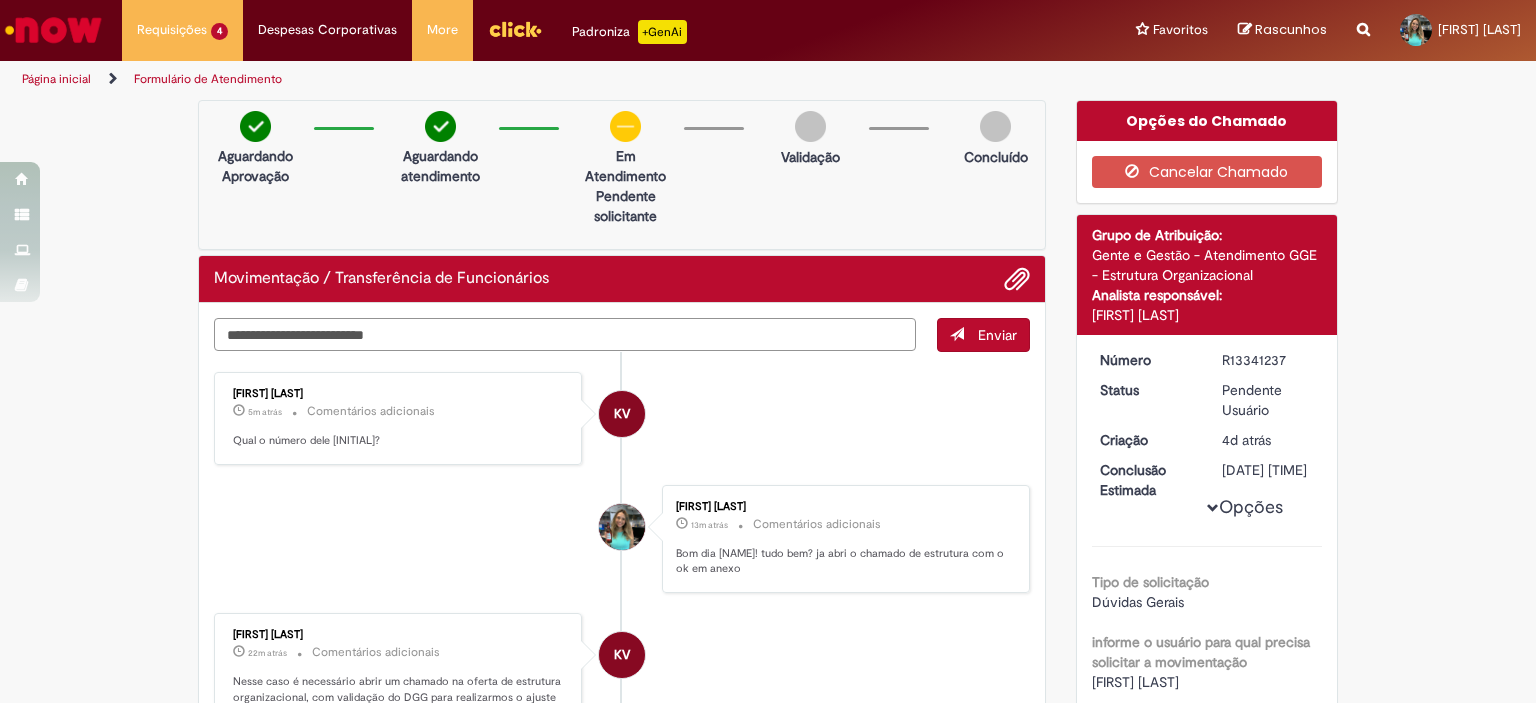 paste on "*********" 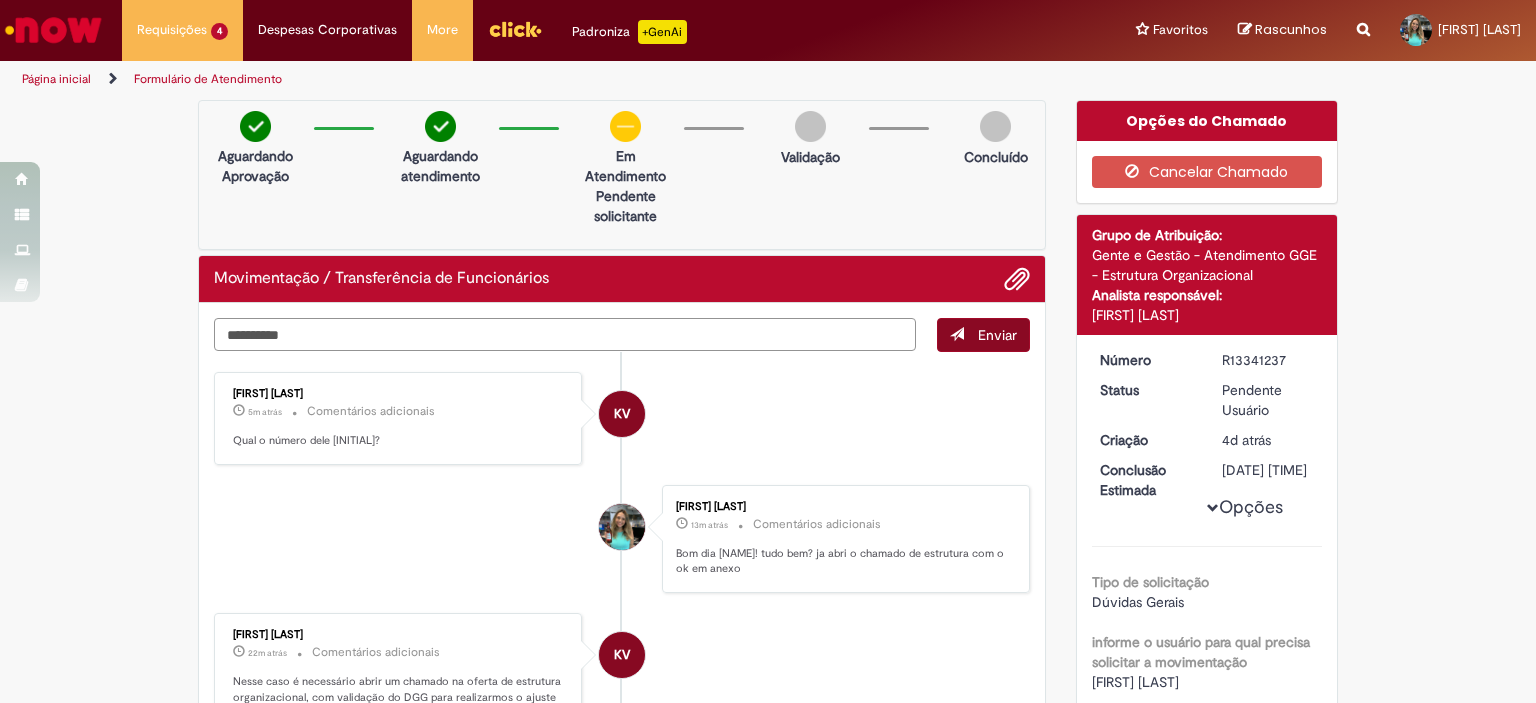 type on "*********" 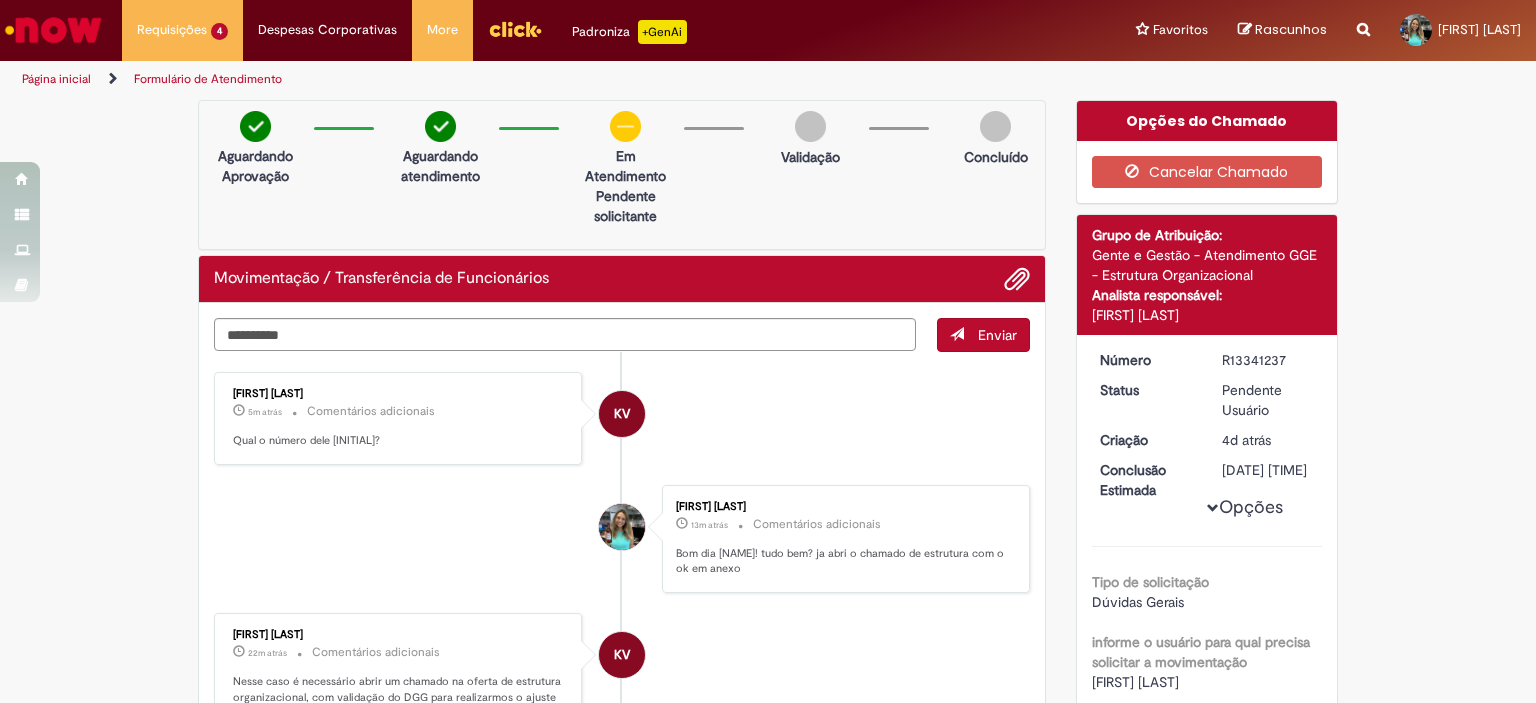 click on "Enviar" at bounding box center (983, 335) 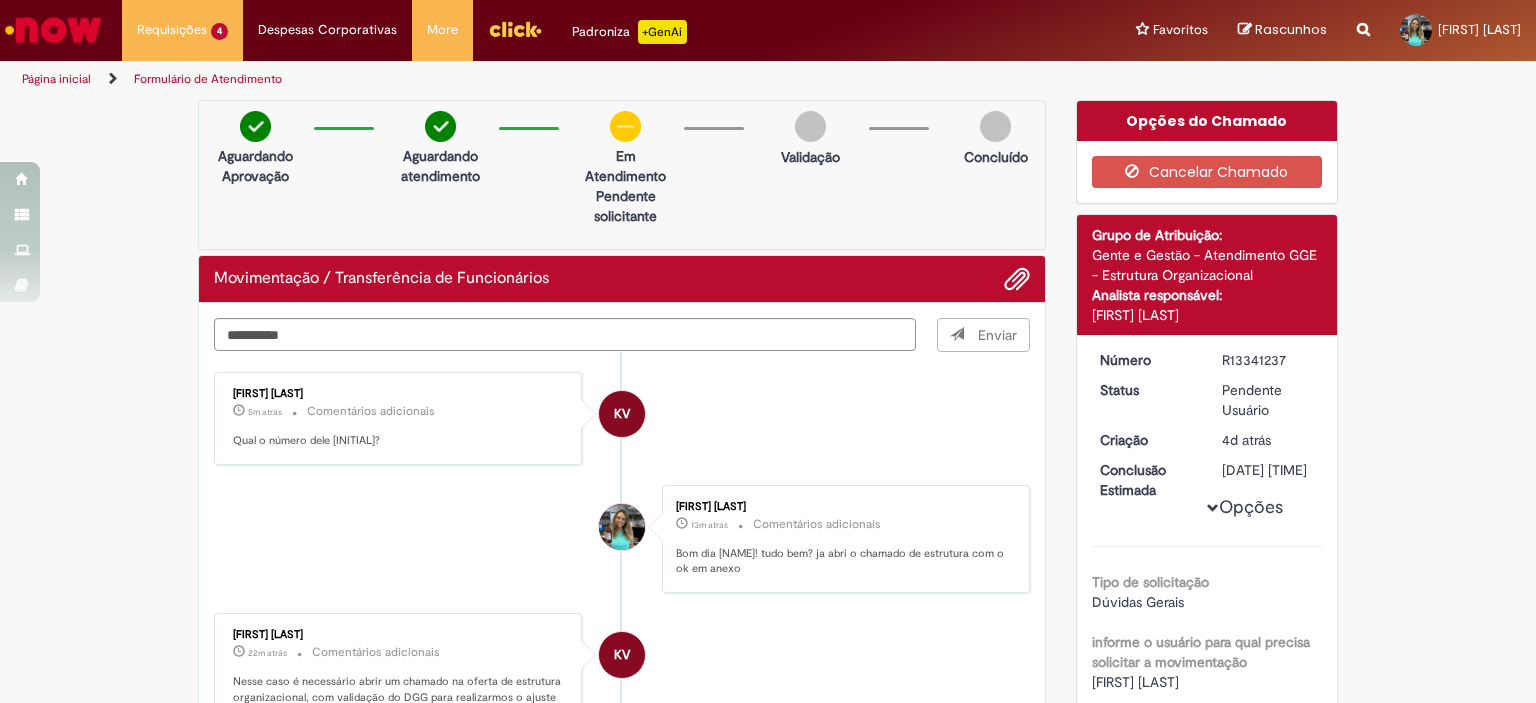 type 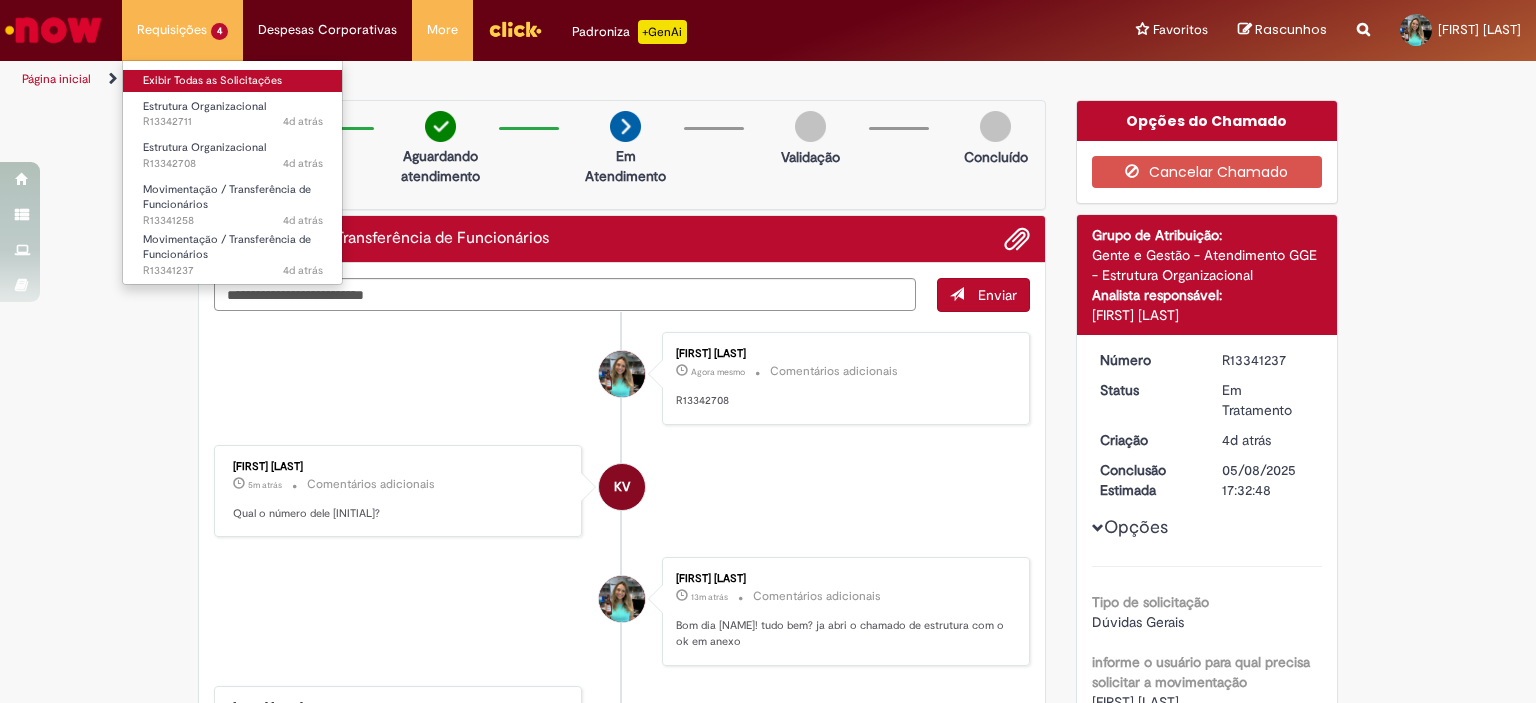 click on "Exibir Todas as Solicitações" at bounding box center (233, 81) 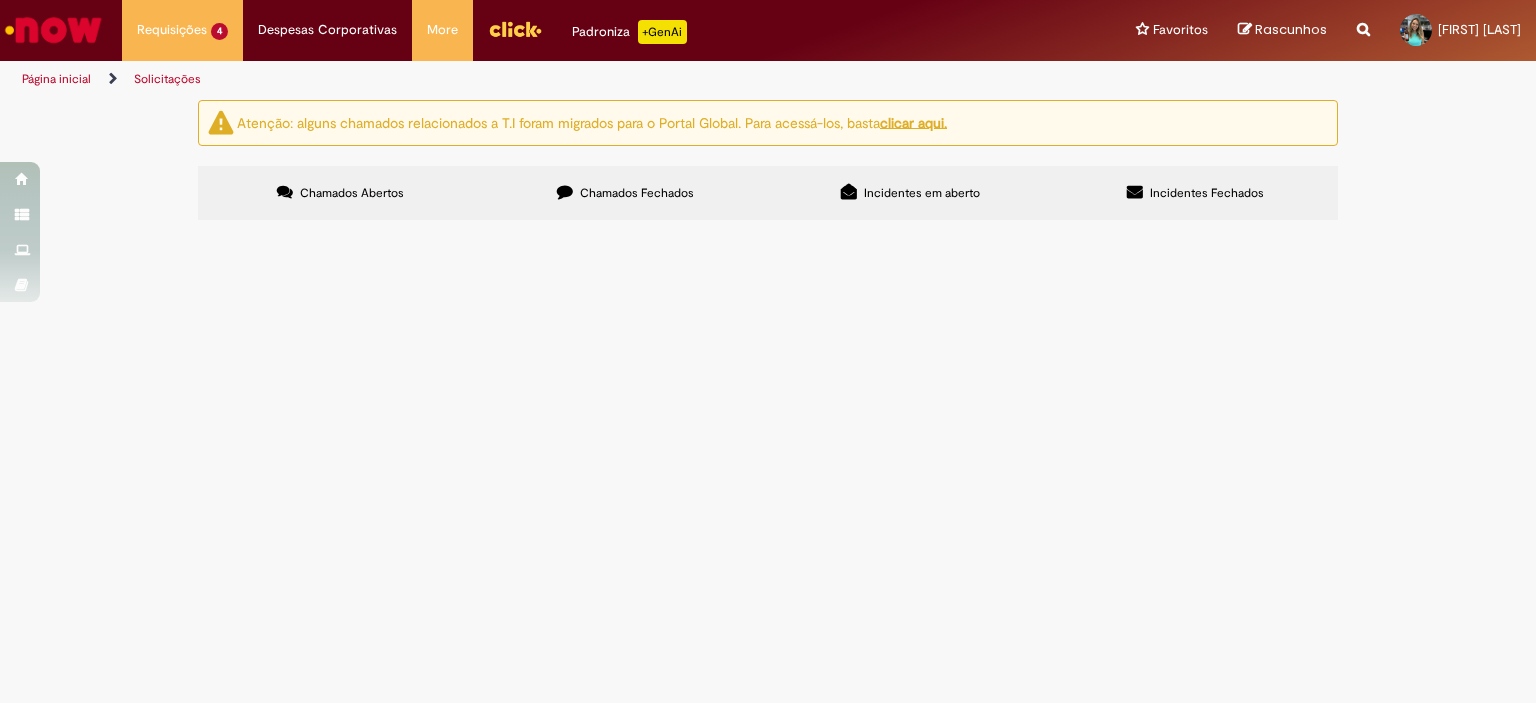 click on "Bom dia! Tudo bem?
Precisamos fazer a movimentação do [FIRST] [LAST] do cargo de Analista de Custos da área de Processo para Supervisor pois esse cargo não deve estar mais na estrutura da cervejaria.
Podem fazer a movimentação, por favor. Obrigada!" at bounding box center (0, 0) 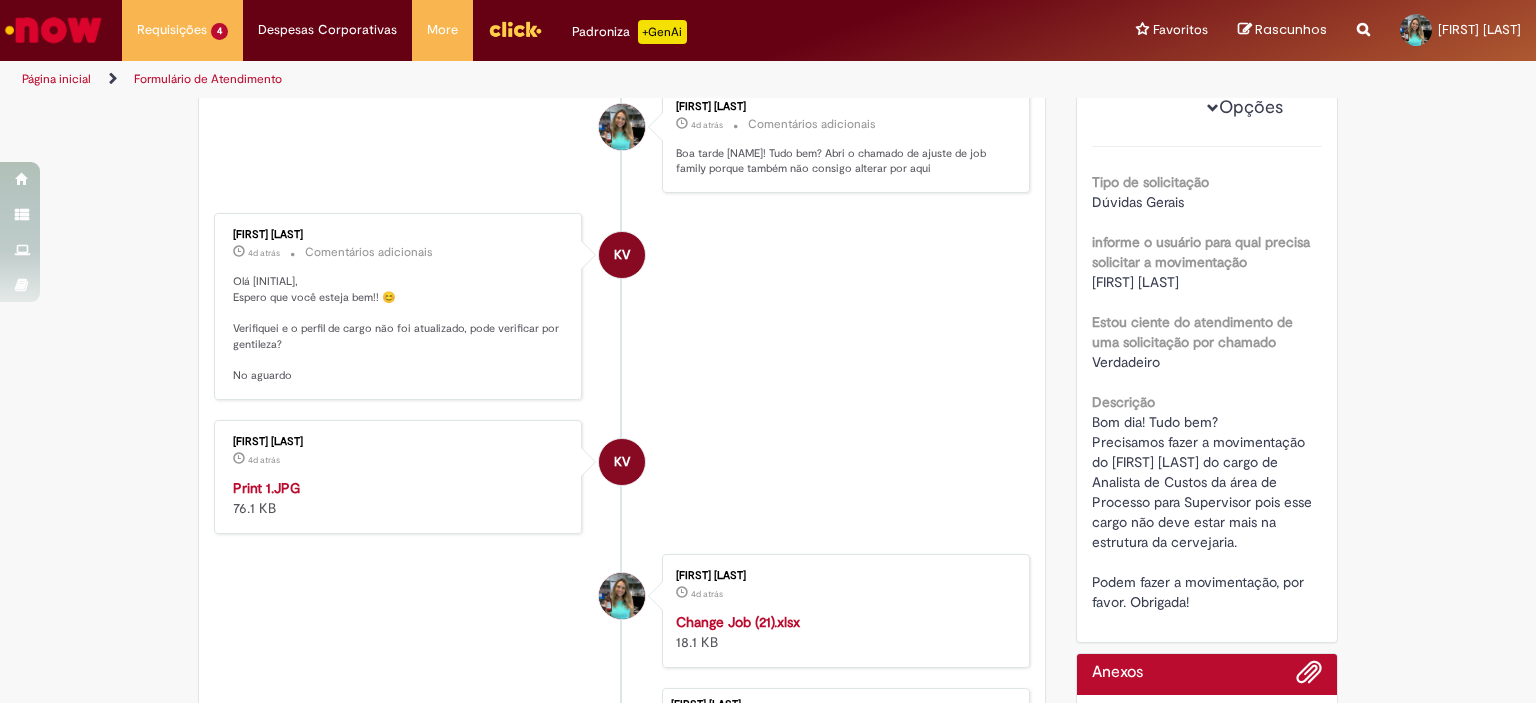 scroll, scrollTop: 0, scrollLeft: 0, axis: both 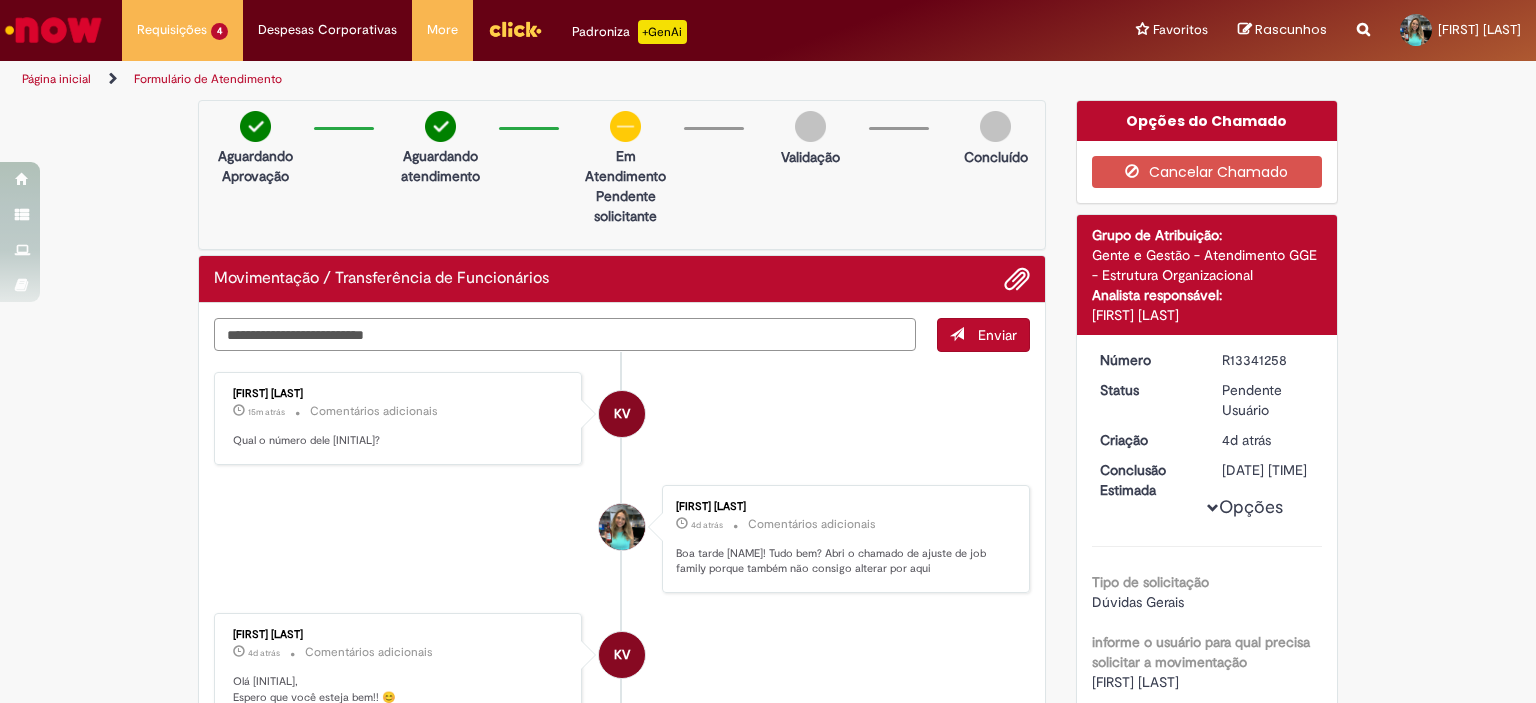 click at bounding box center [565, 335] 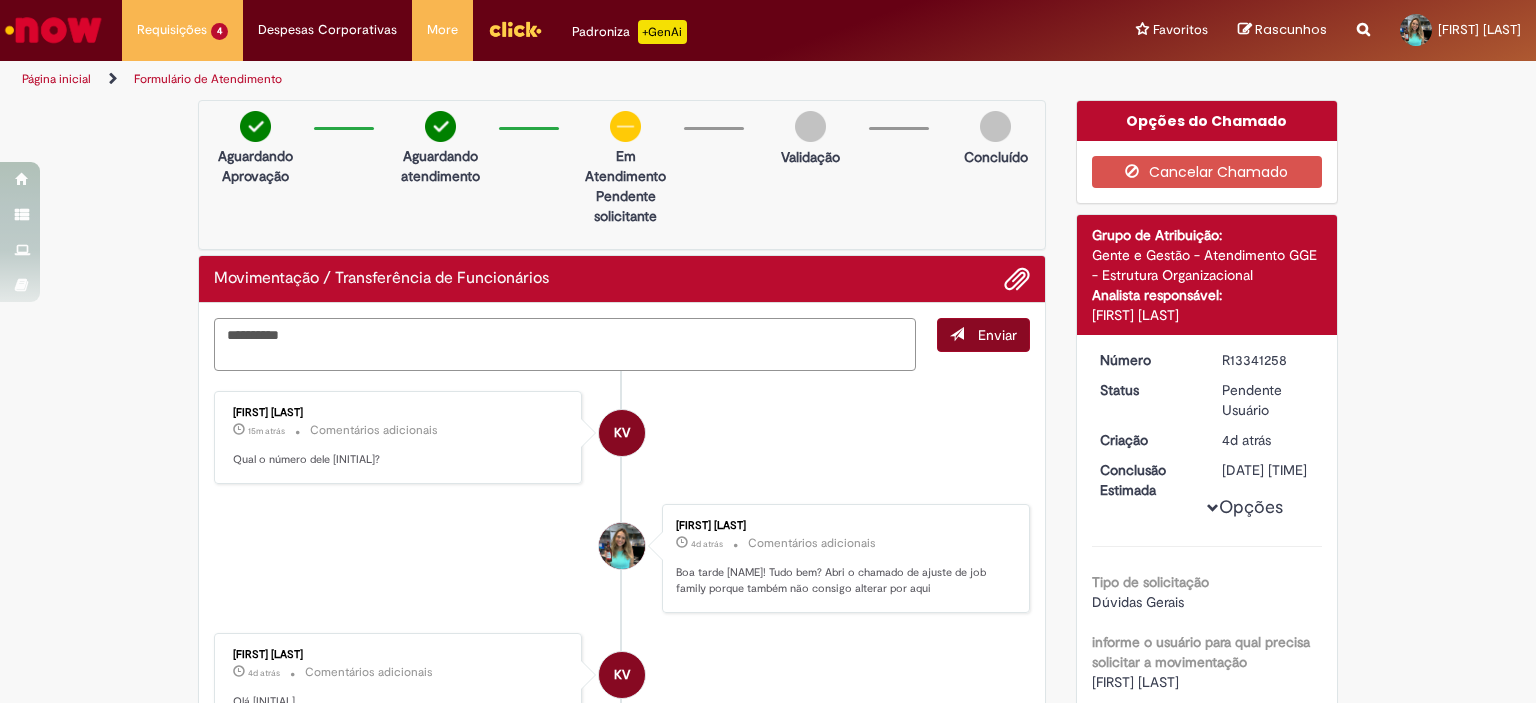type on "*********" 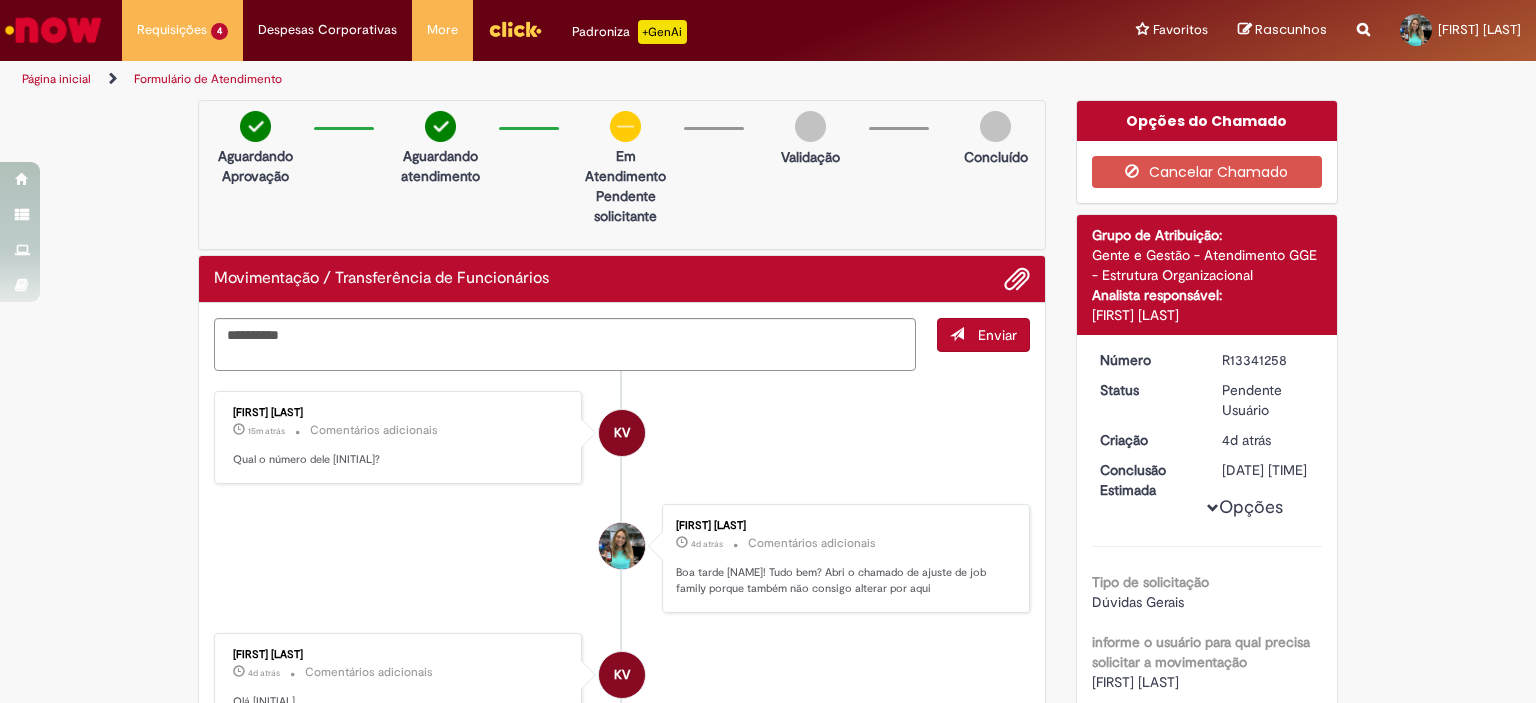 click at bounding box center (957, 334) 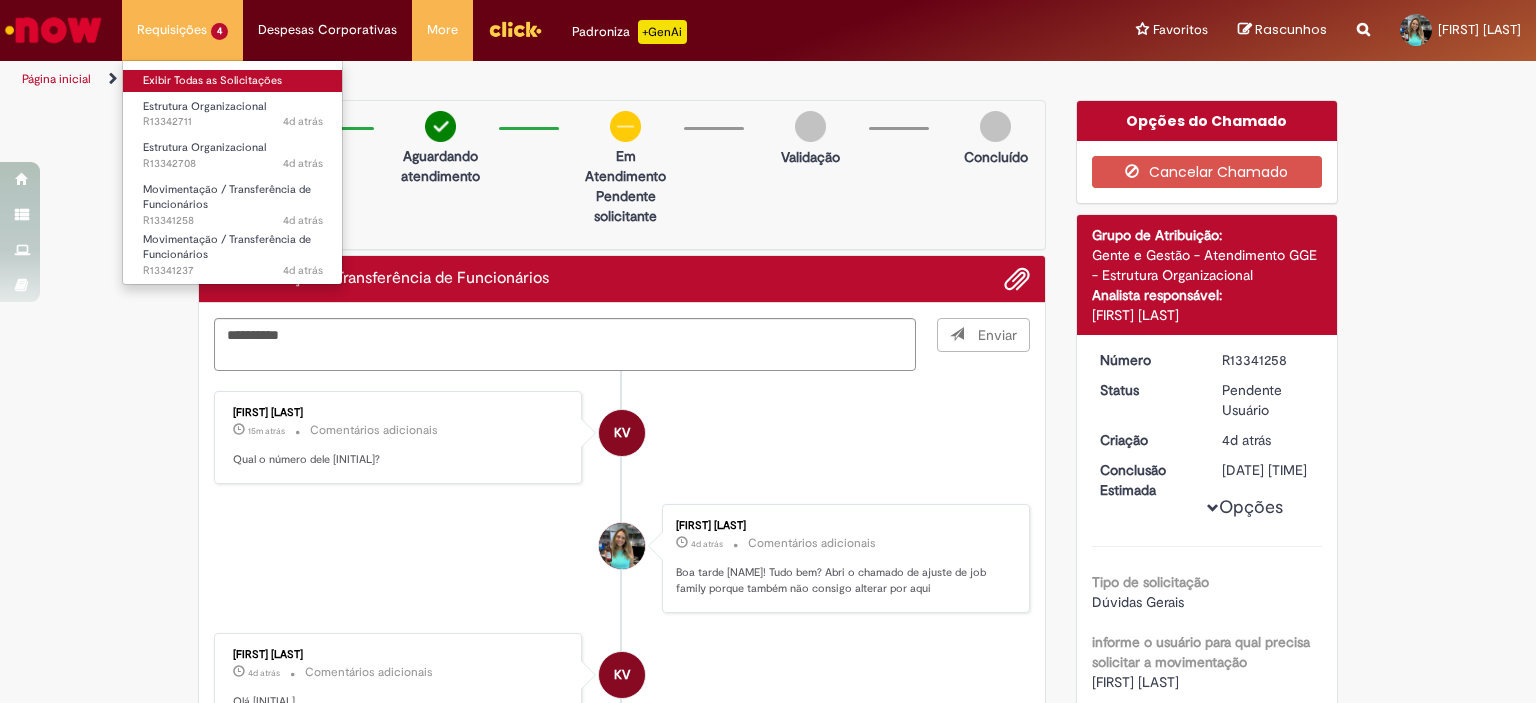 type 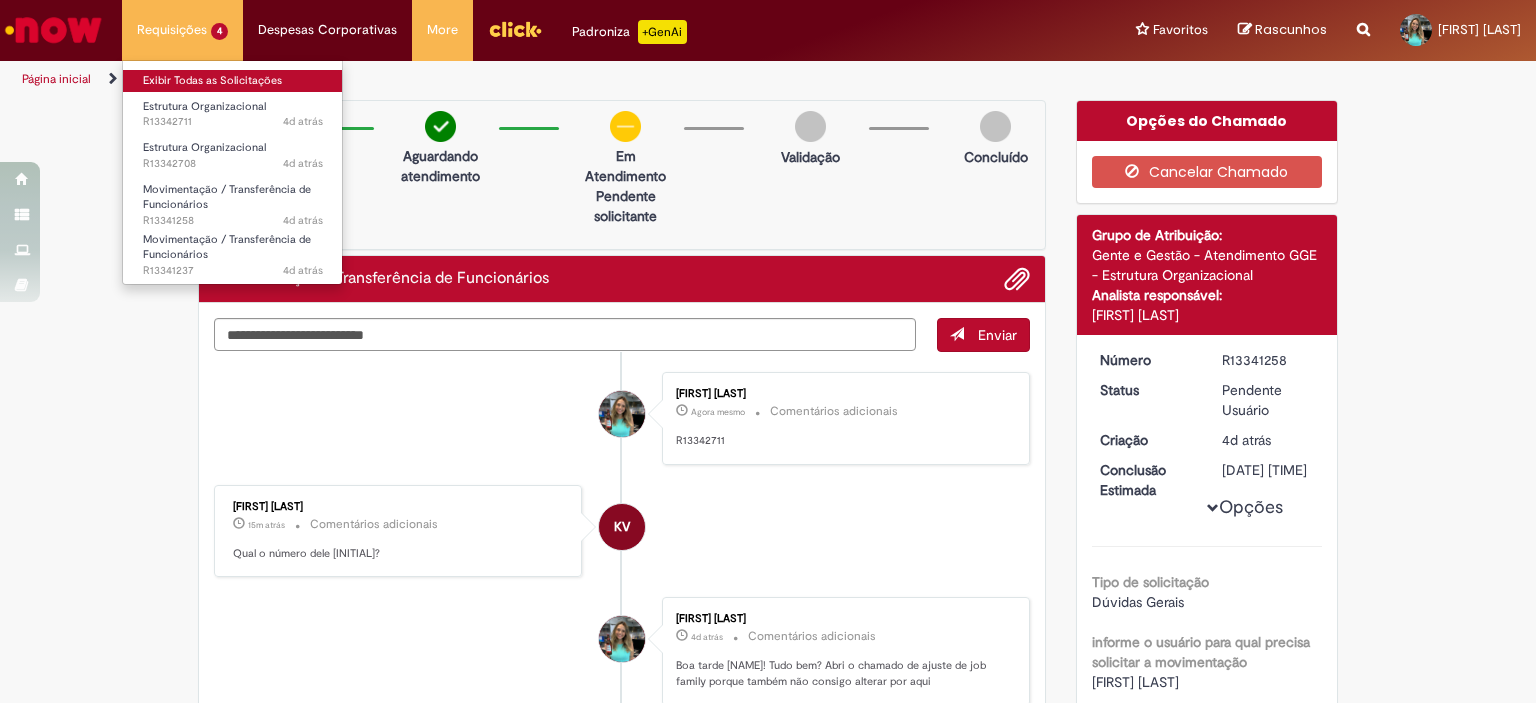 click on "Exibir Todas as Solicitações" at bounding box center [233, 81] 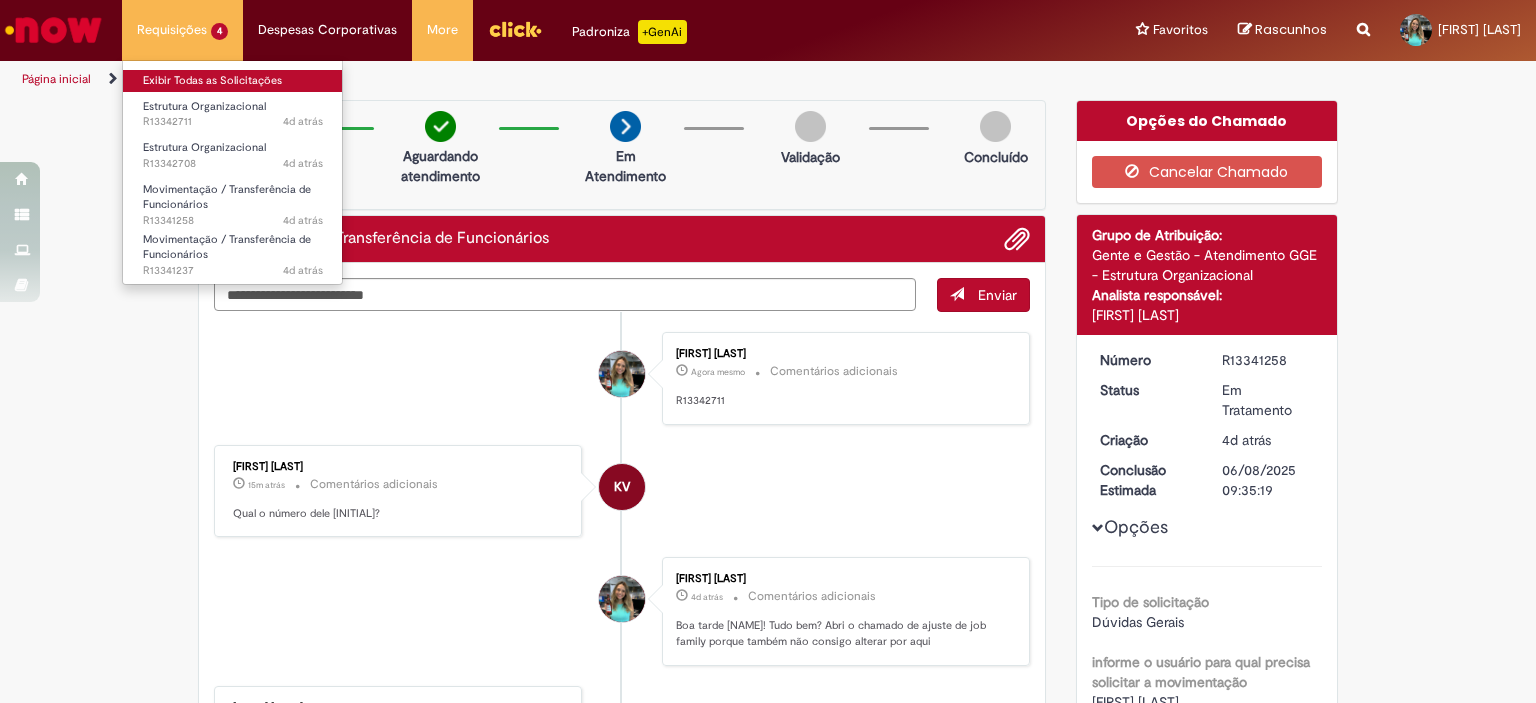 click on "Exibir Todas as Solicitações" at bounding box center (233, 81) 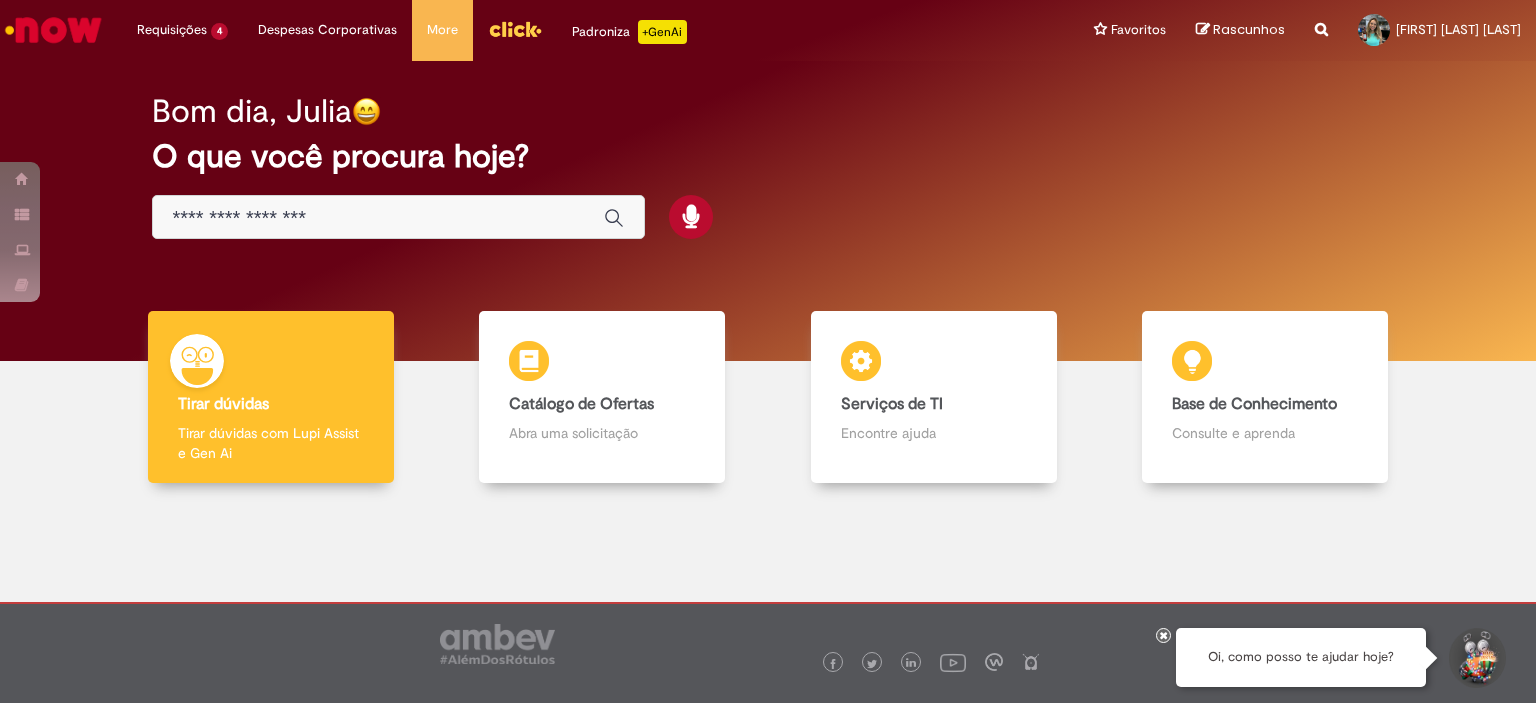 scroll, scrollTop: 0, scrollLeft: 0, axis: both 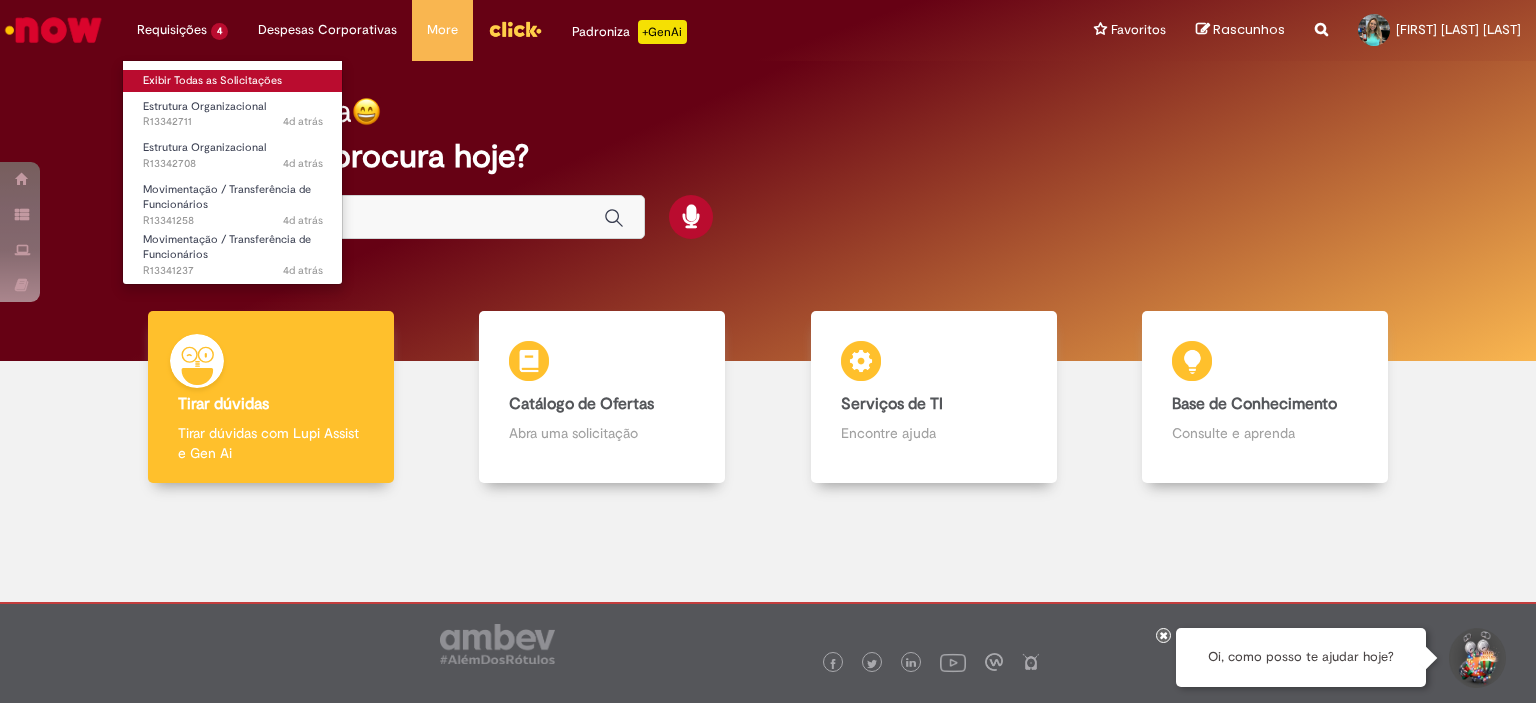 click on "Exibir Todas as Solicitações" at bounding box center (233, 81) 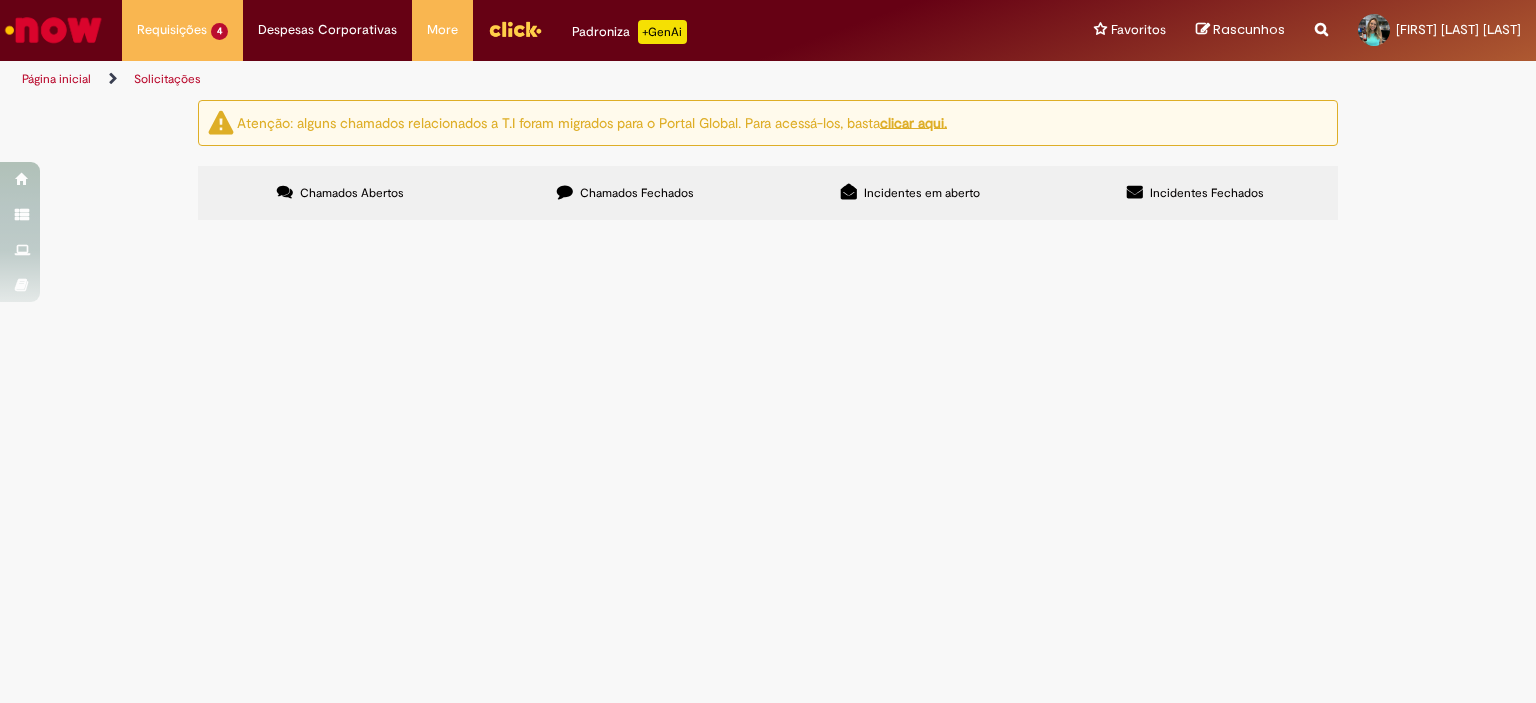 click on "Boa tarde! Tudo bem?
Precisamos da alteração do job family para conseguir alterar o cargo de Analista de QA para Supervisor de Envase, pois o cargo de Analista não é mais permitido na nossa estrutura.
Conseguem alterar para movimentarmos hoje, por favor? Obrigada!!" at bounding box center (0, 0) 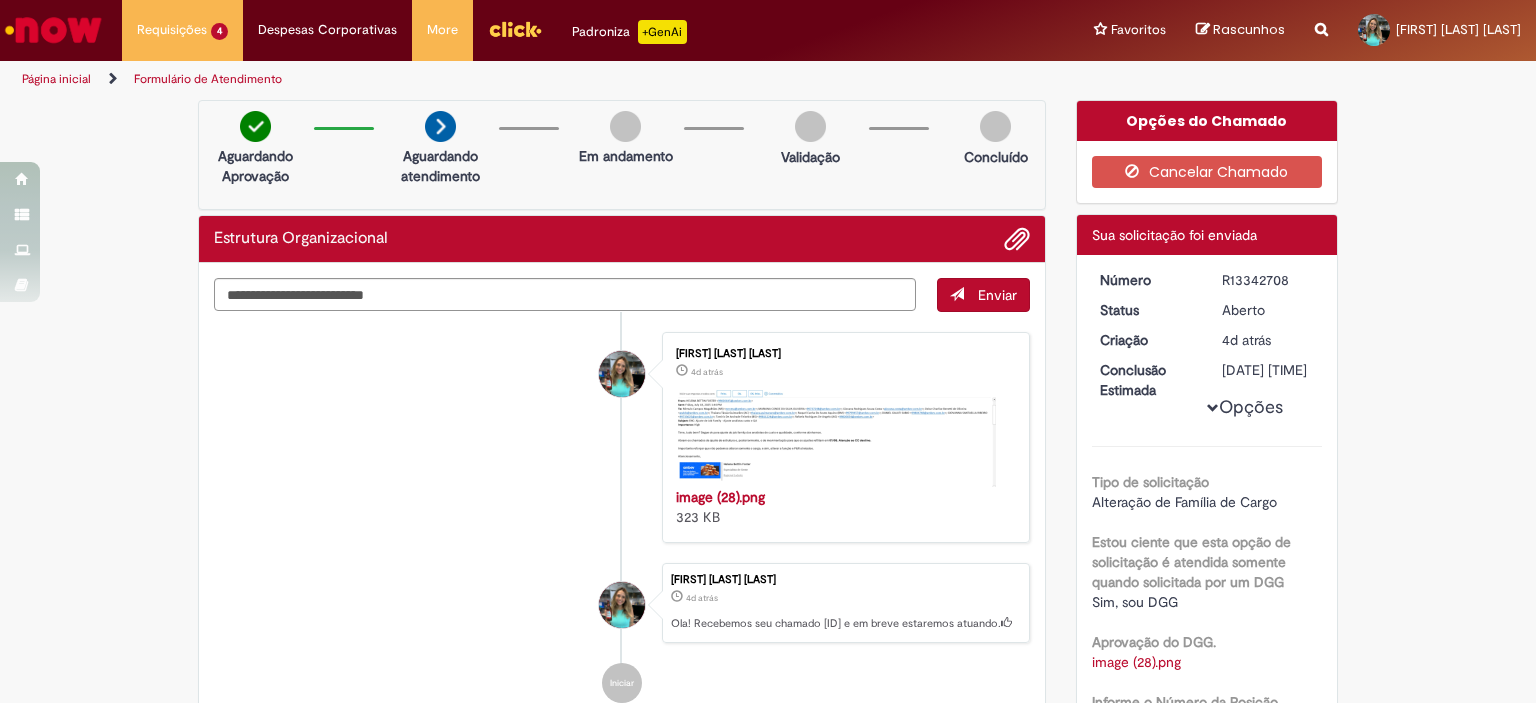drag, startPoint x: 1213, startPoint y: 272, endPoint x: 1286, endPoint y: 276, distance: 73.109505 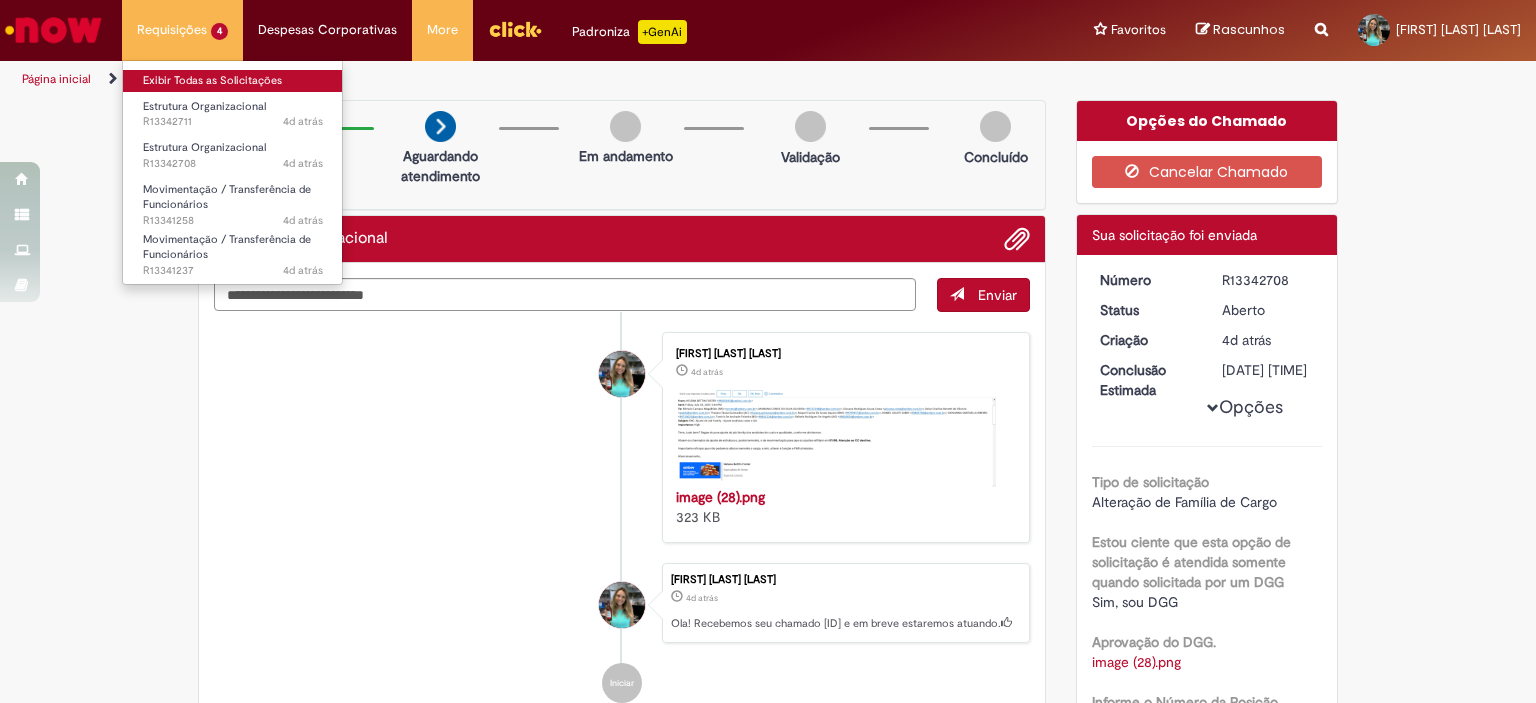 click on "Exibir Todas as Solicitações" at bounding box center [233, 81] 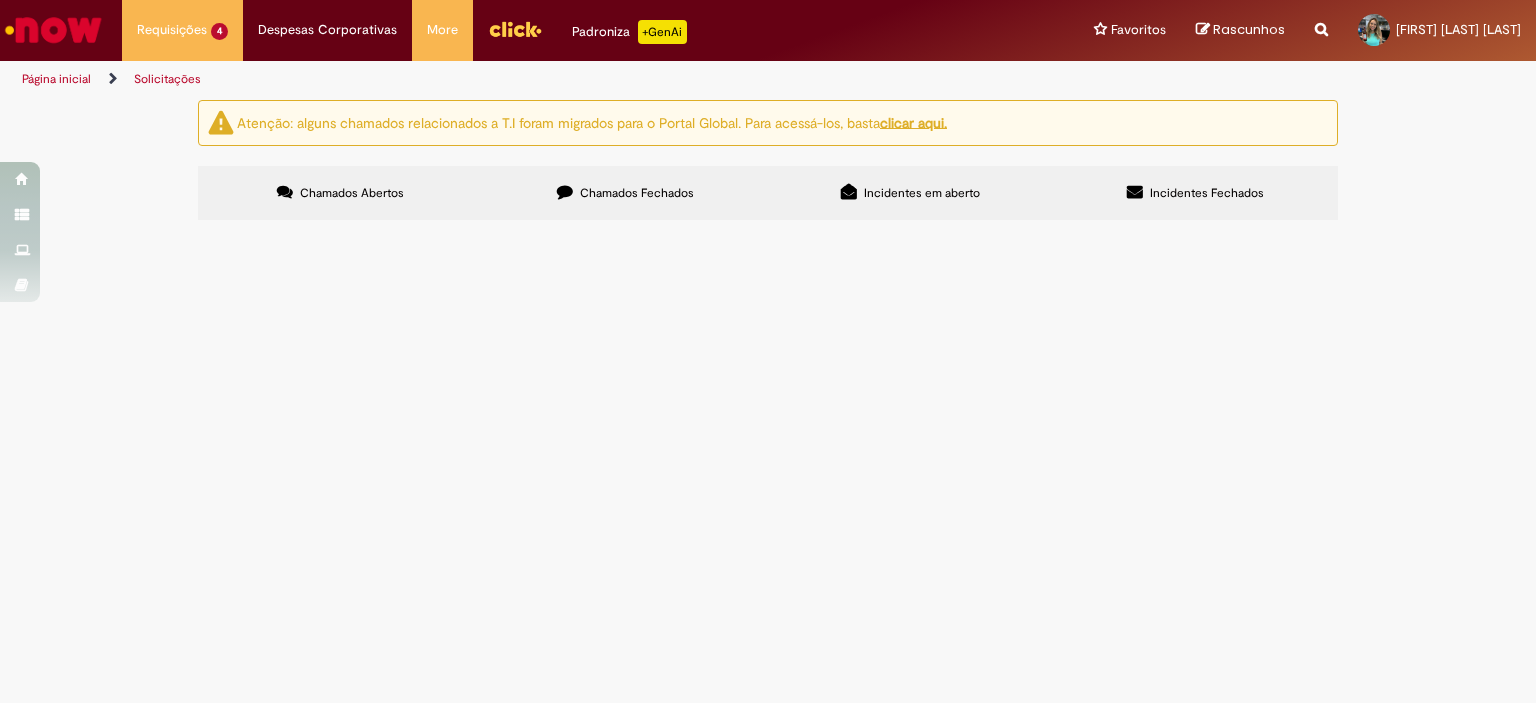 click on "Boa tarde! Tudo bem?
Precisamos da alteração do job family para conseguir alterar o cargo de Analista de Custos para Supervisor de Processo pois o cargo de Analista não é mais permitido na nossa estrutura.
Conseguem alterar para movimentarmos hoje, por favor? Obrigada!!" at bounding box center (0, 0) 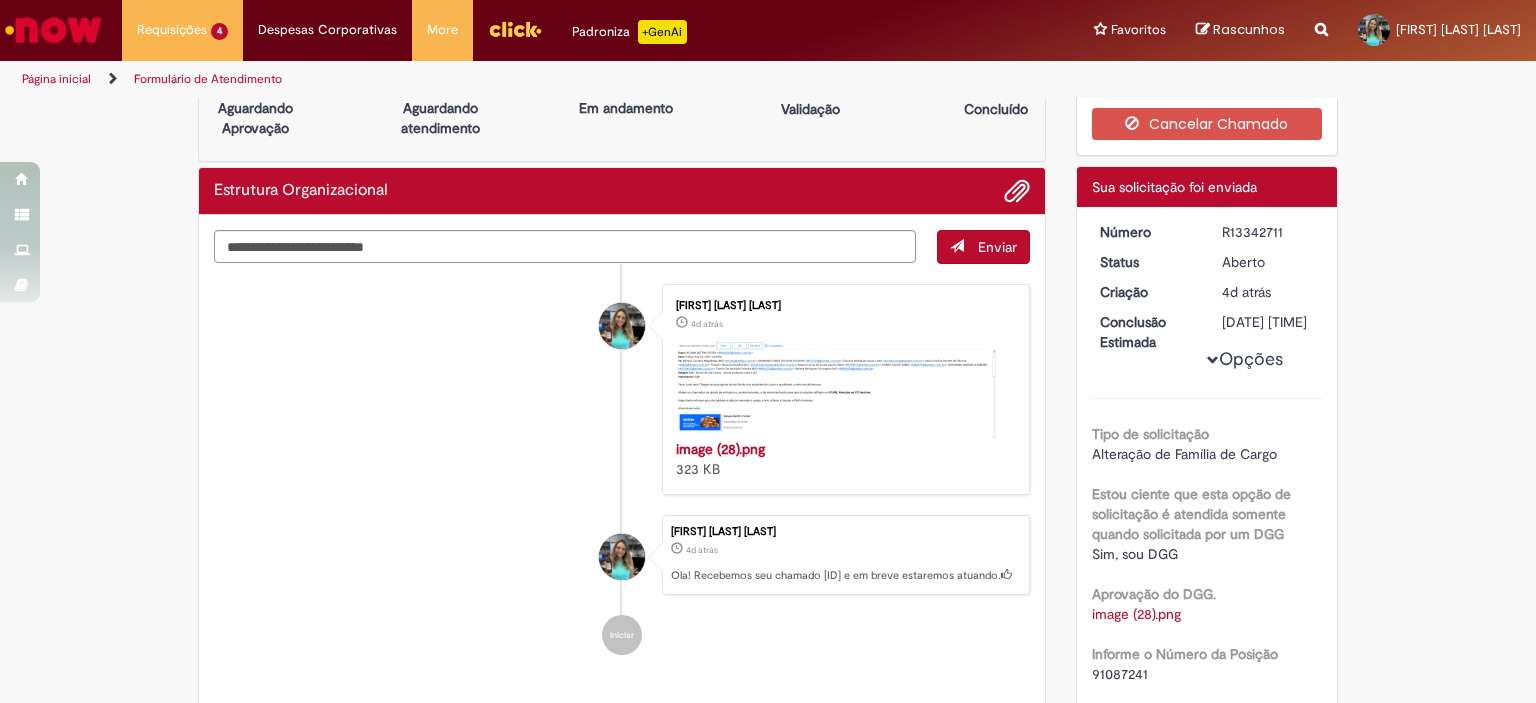 scroll, scrollTop: 12, scrollLeft: 0, axis: vertical 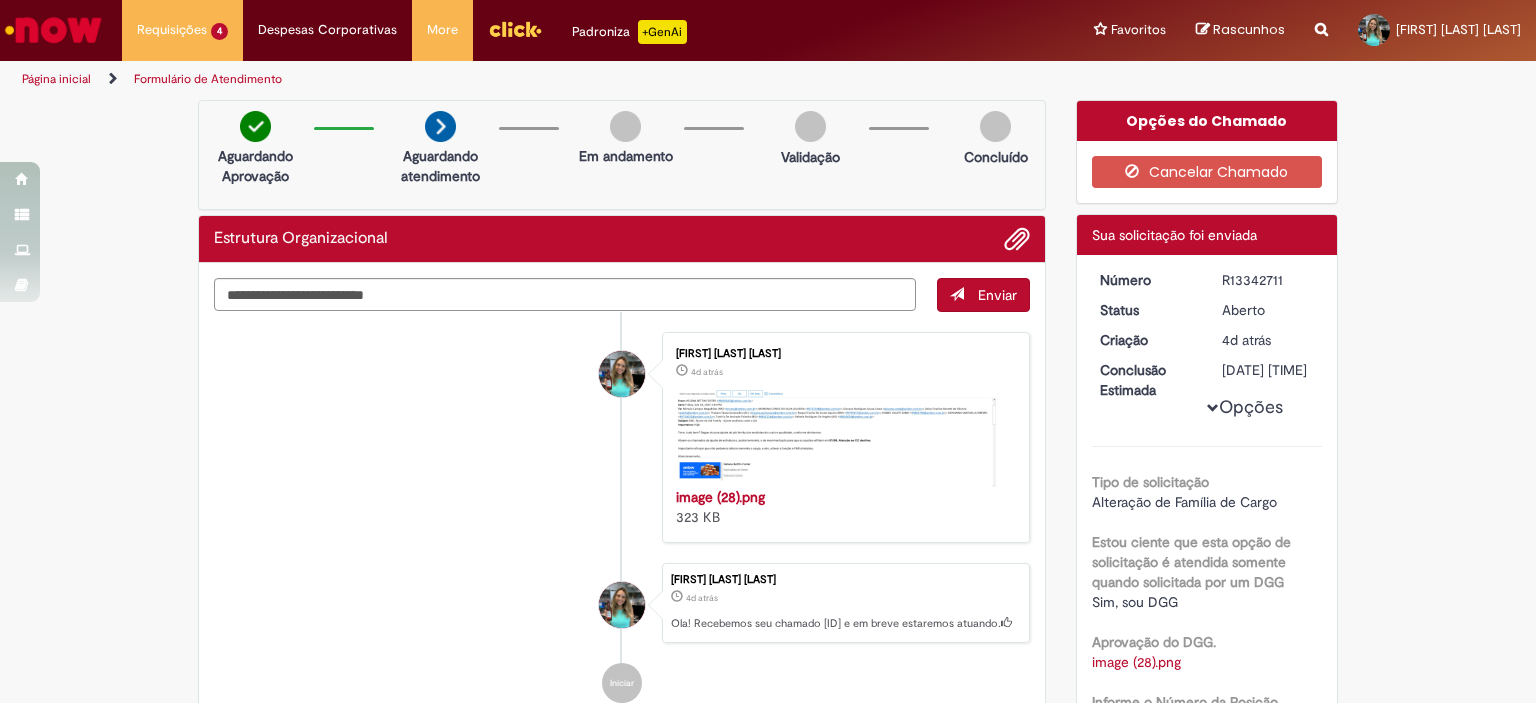 drag, startPoint x: 1219, startPoint y: 278, endPoint x: 1263, endPoint y: 271, distance: 44.553337 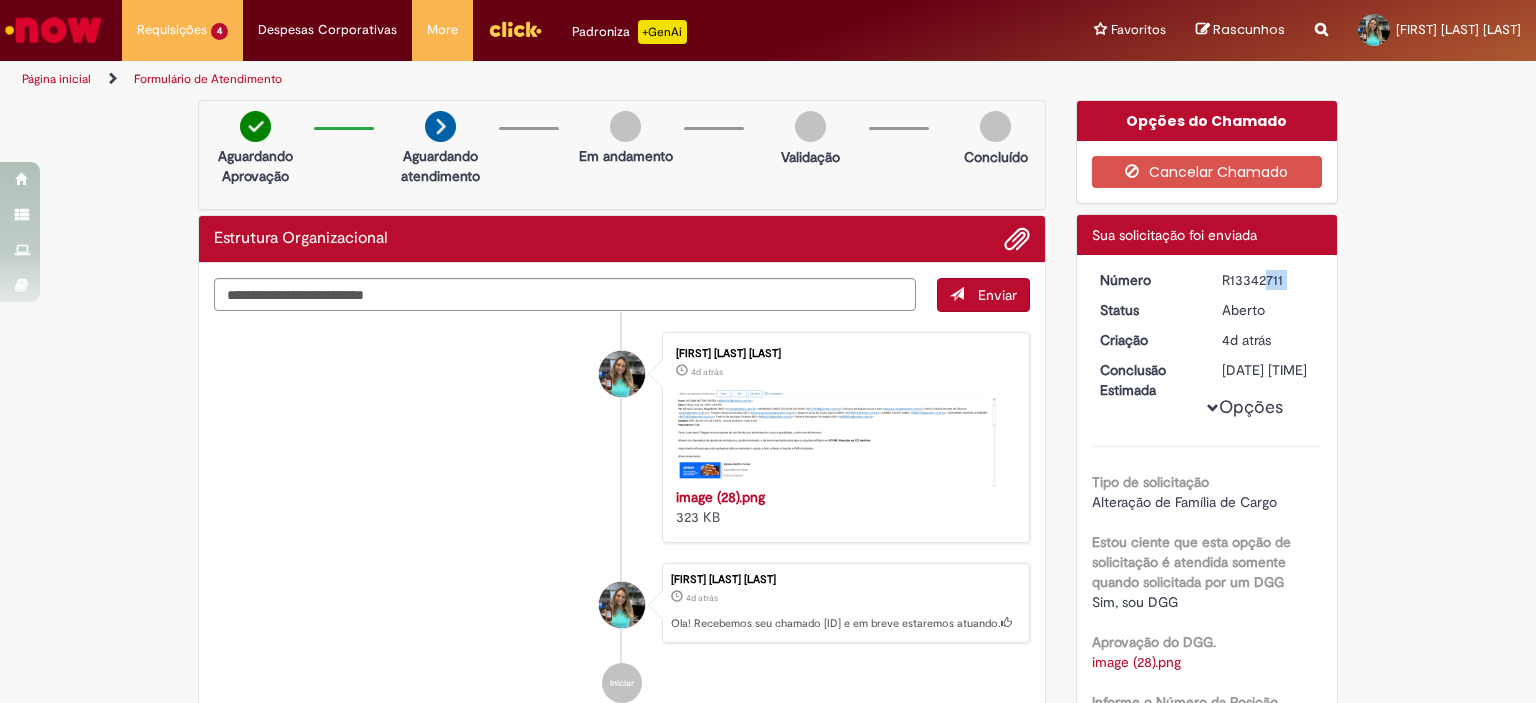 click on "R13342711" at bounding box center [1268, 280] 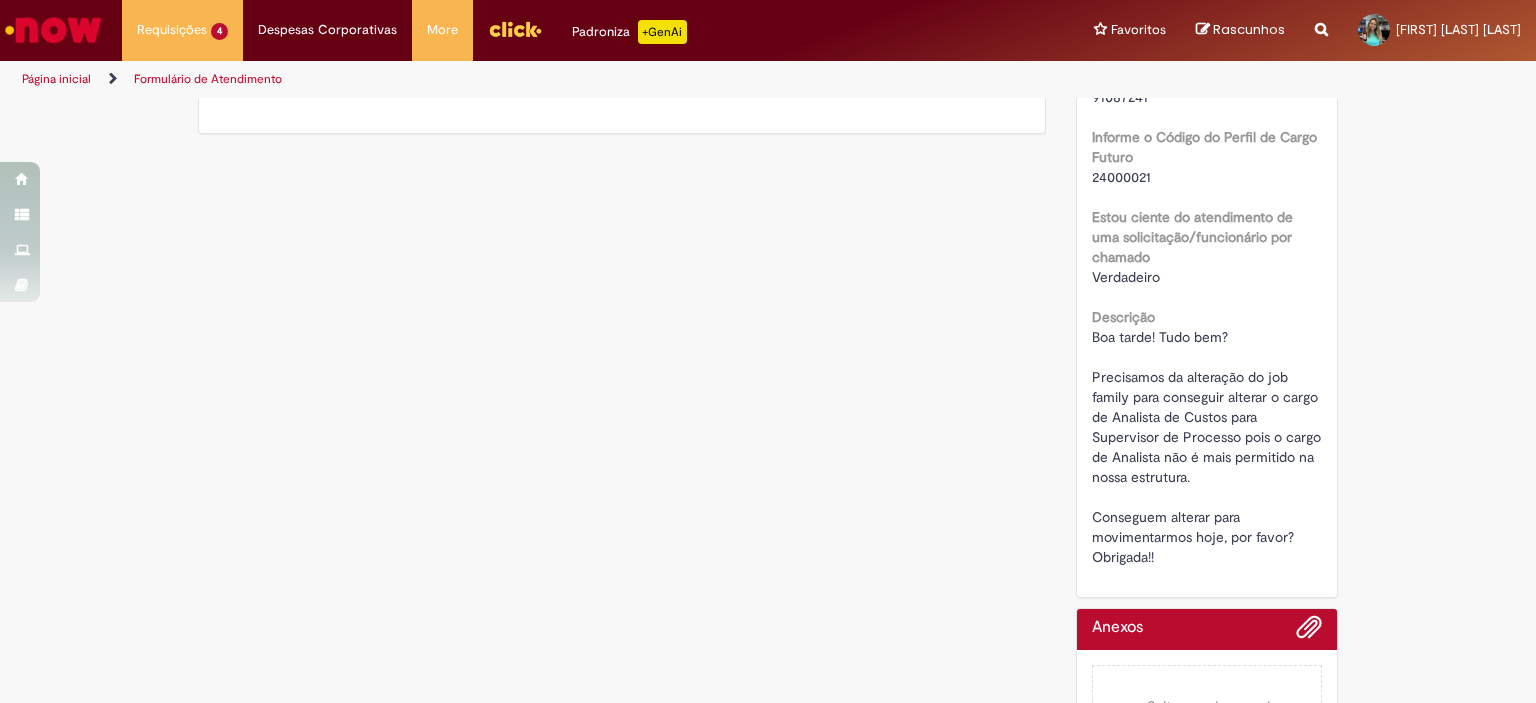 scroll, scrollTop: 700, scrollLeft: 0, axis: vertical 